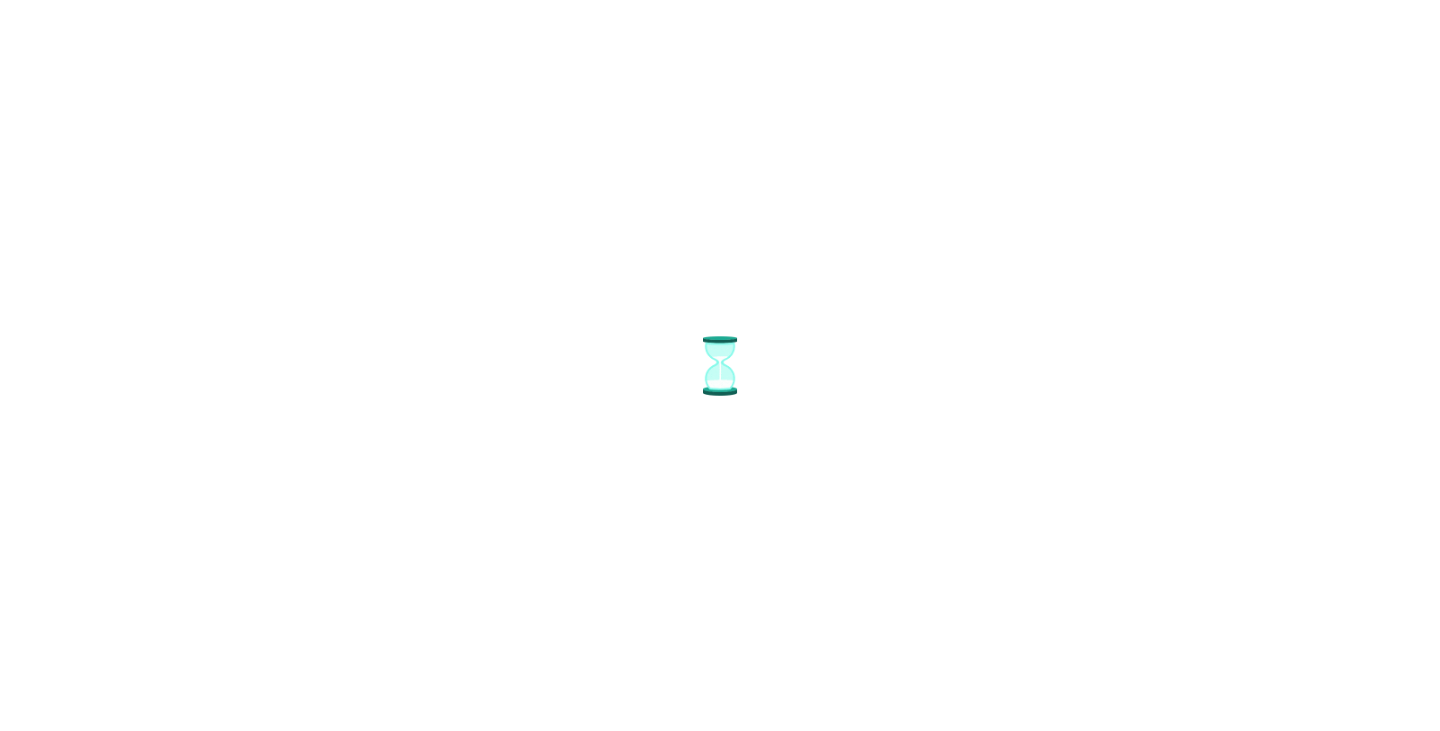 scroll, scrollTop: 0, scrollLeft: 0, axis: both 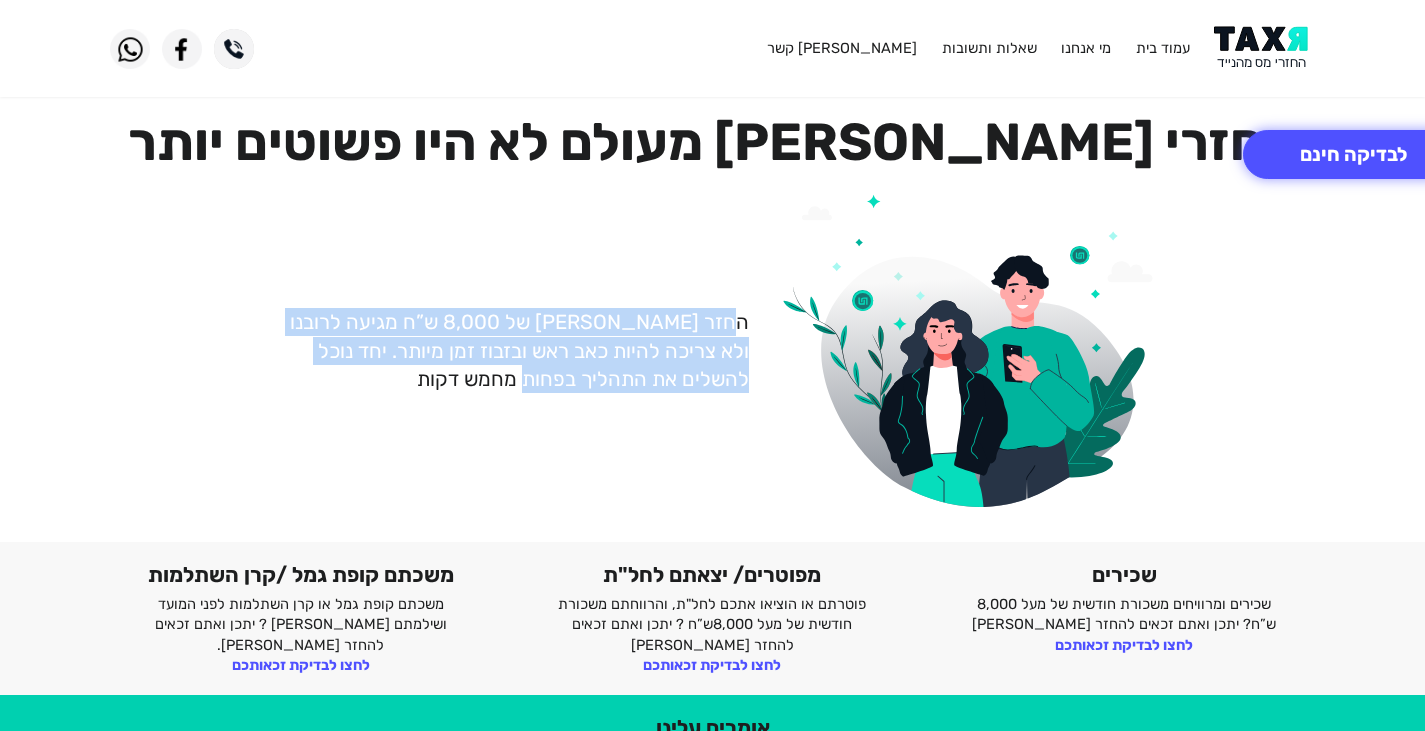drag, startPoint x: 697, startPoint y: 333, endPoint x: 576, endPoint y: 383, distance: 130.92365 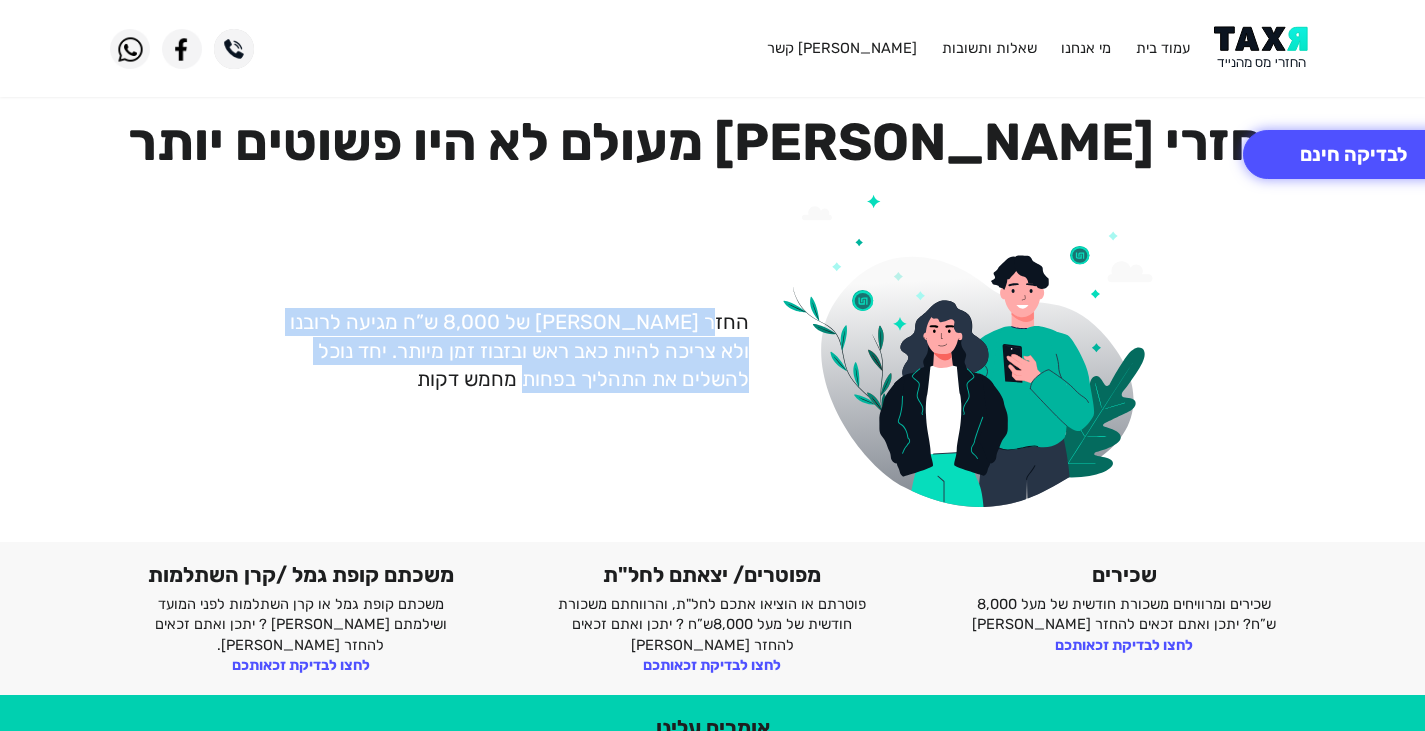 drag, startPoint x: 692, startPoint y: 325, endPoint x: 730, endPoint y: 307, distance: 42.047592 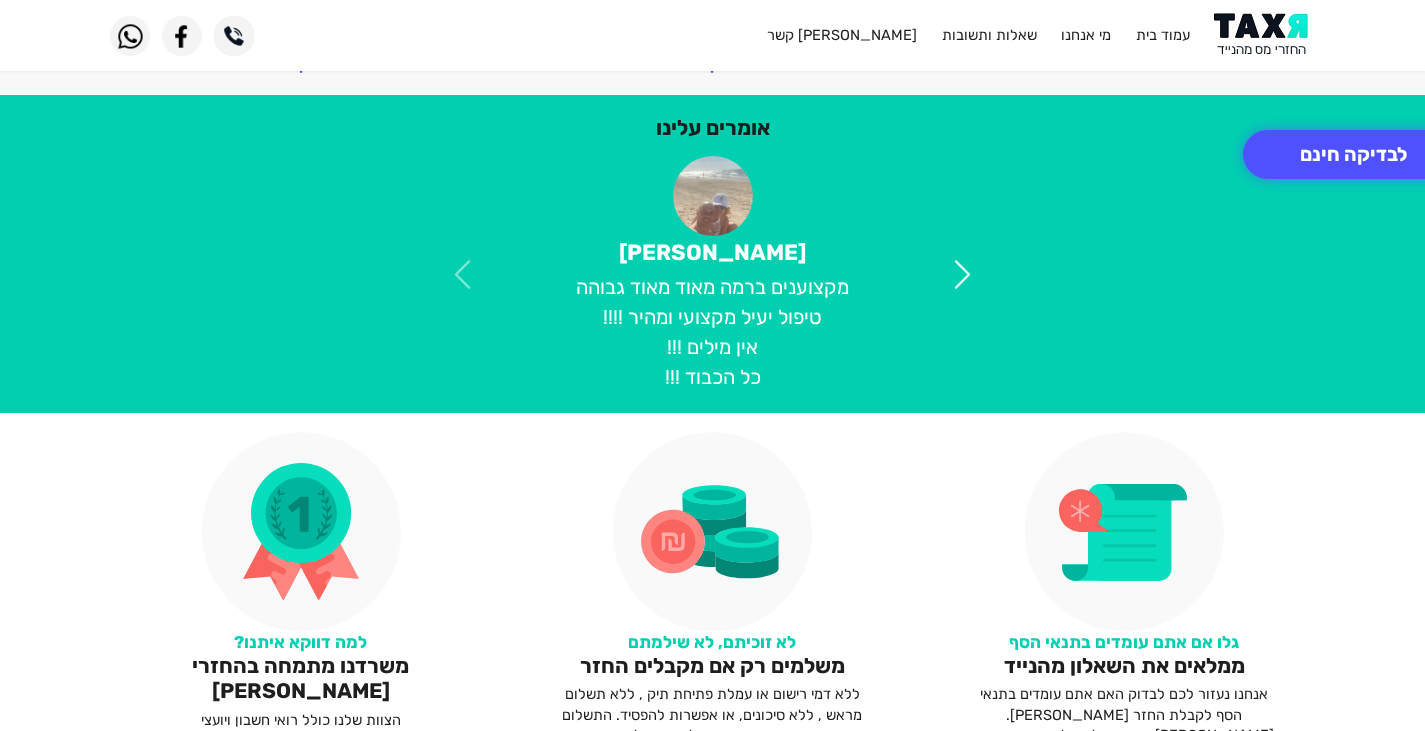 scroll, scrollTop: 700, scrollLeft: 0, axis: vertical 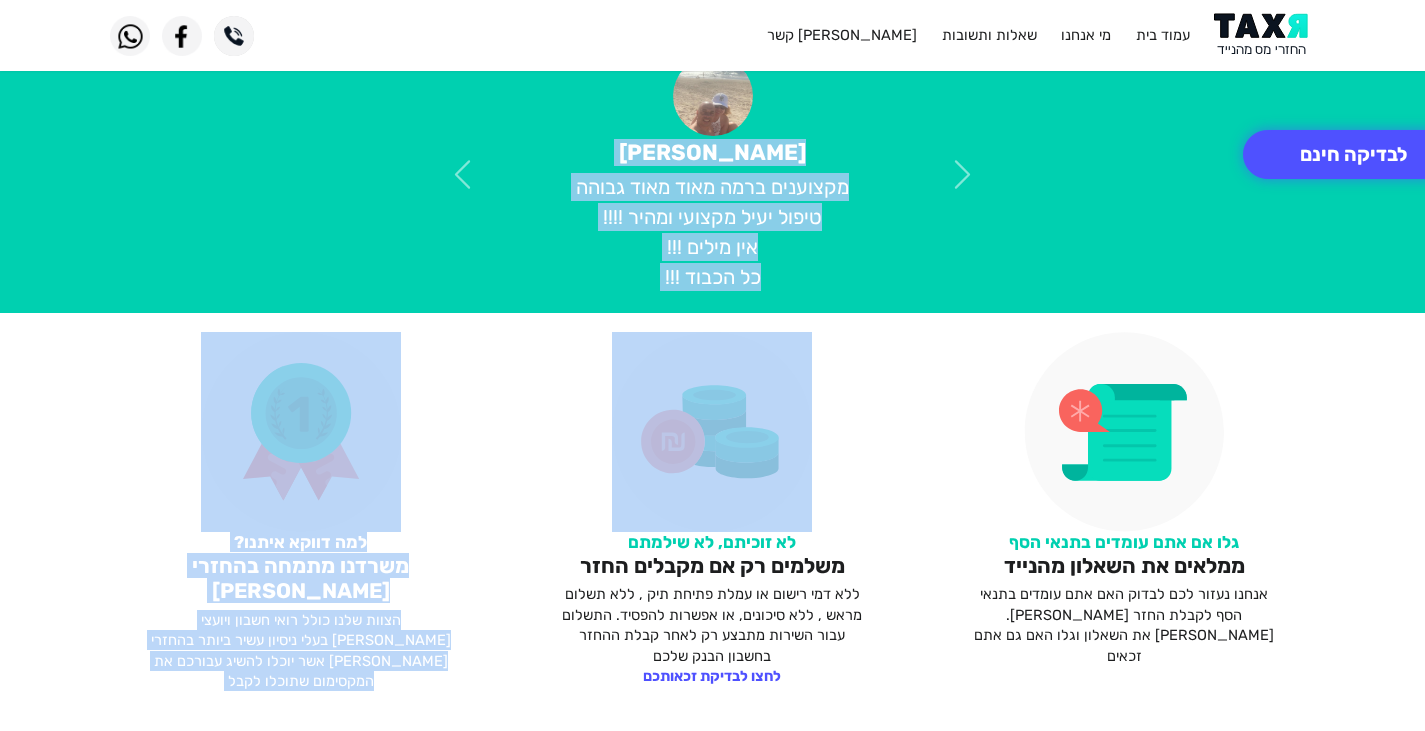 drag, startPoint x: 868, startPoint y: 175, endPoint x: 658, endPoint y: 310, distance: 249.64975 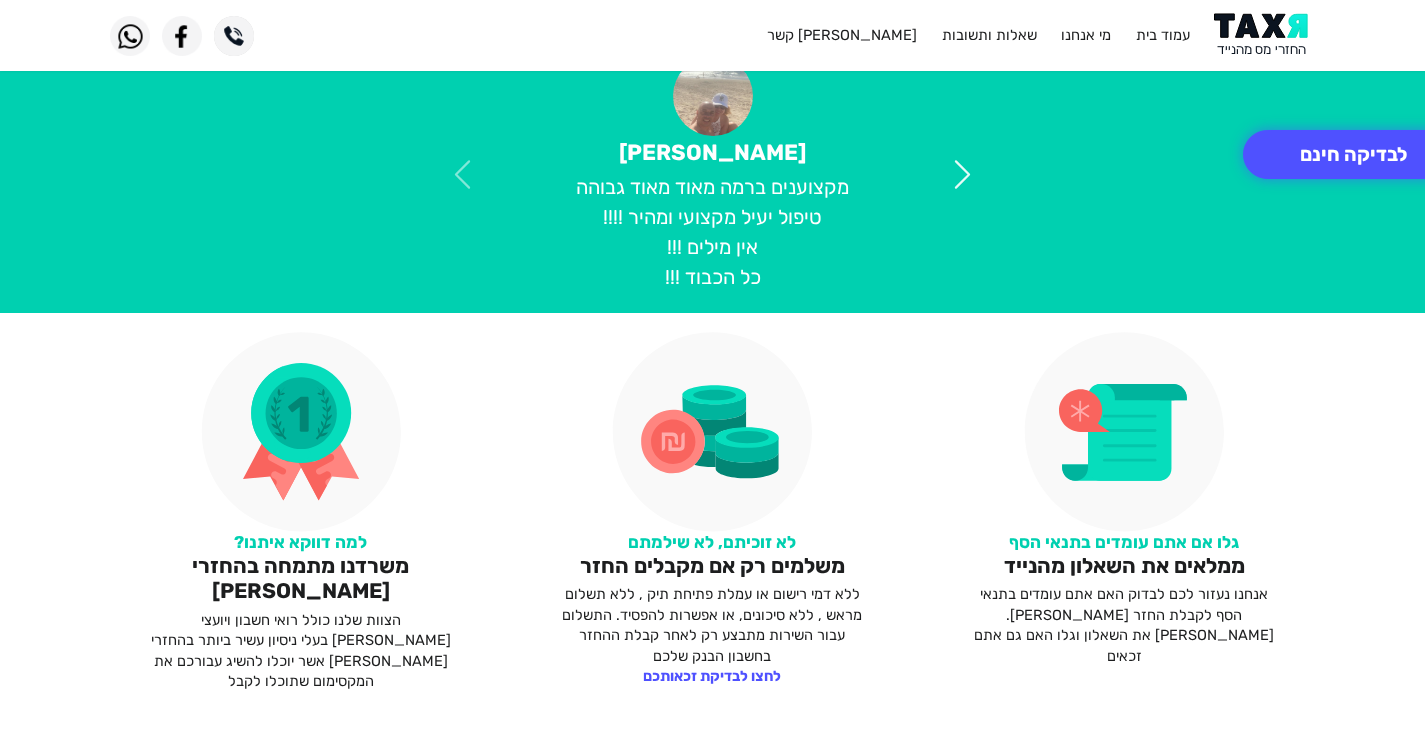 click at bounding box center (962, 174) 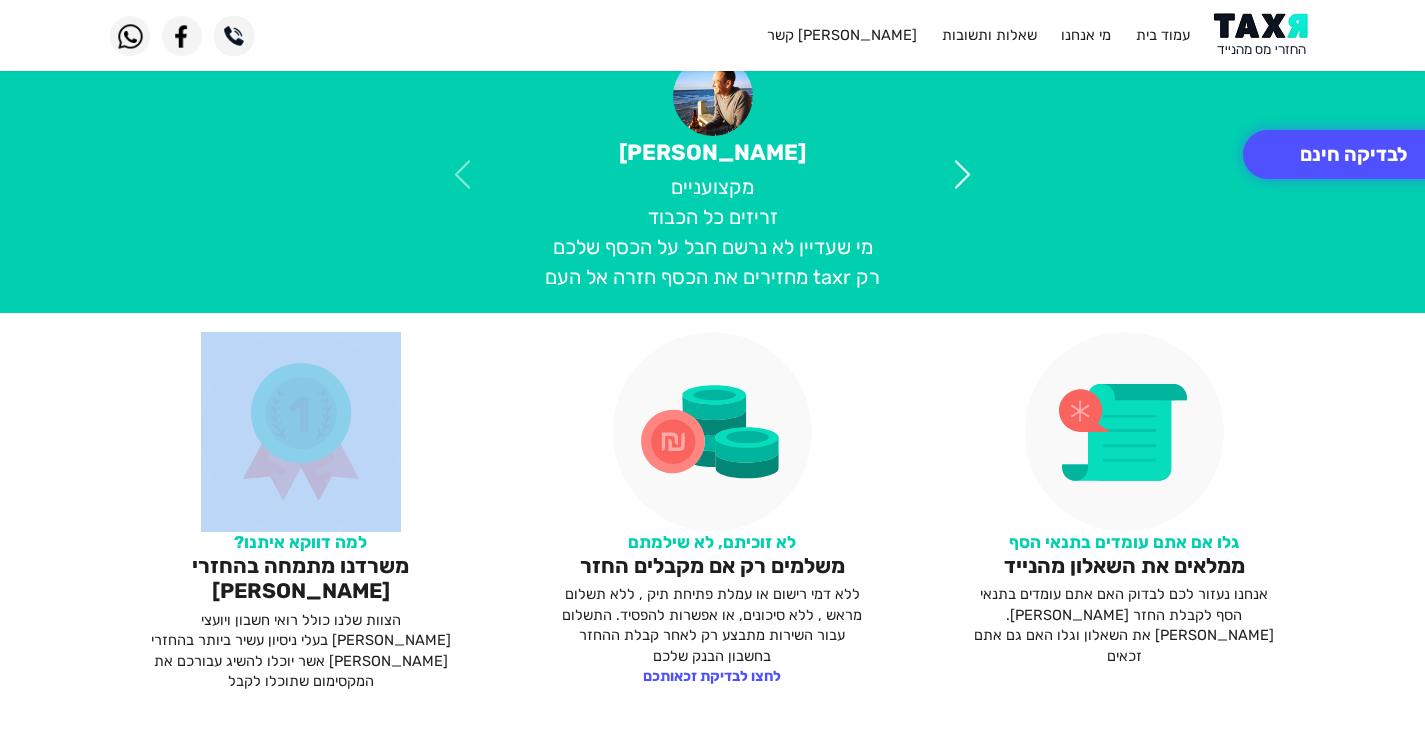 click at bounding box center [962, 174] 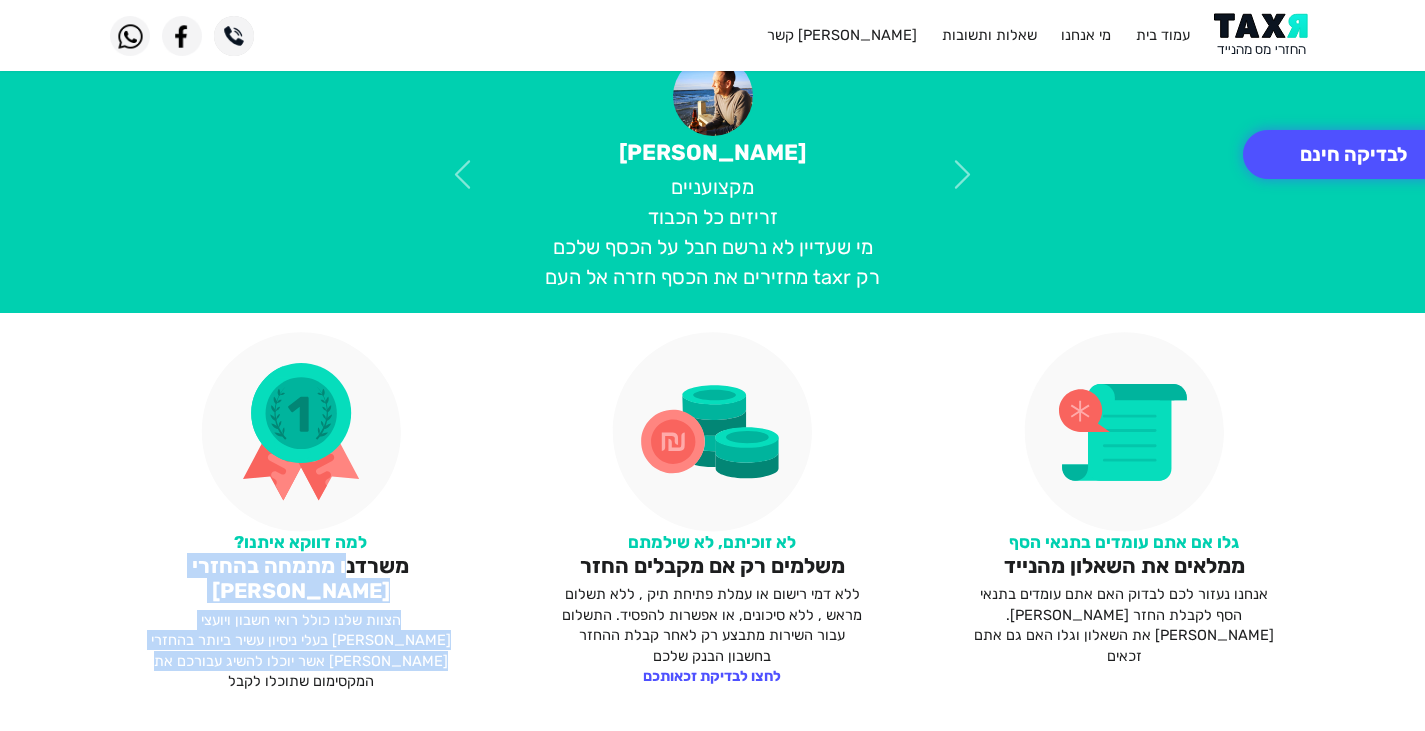 drag, startPoint x: 324, startPoint y: 590, endPoint x: 153, endPoint y: 641, distance: 178.44327 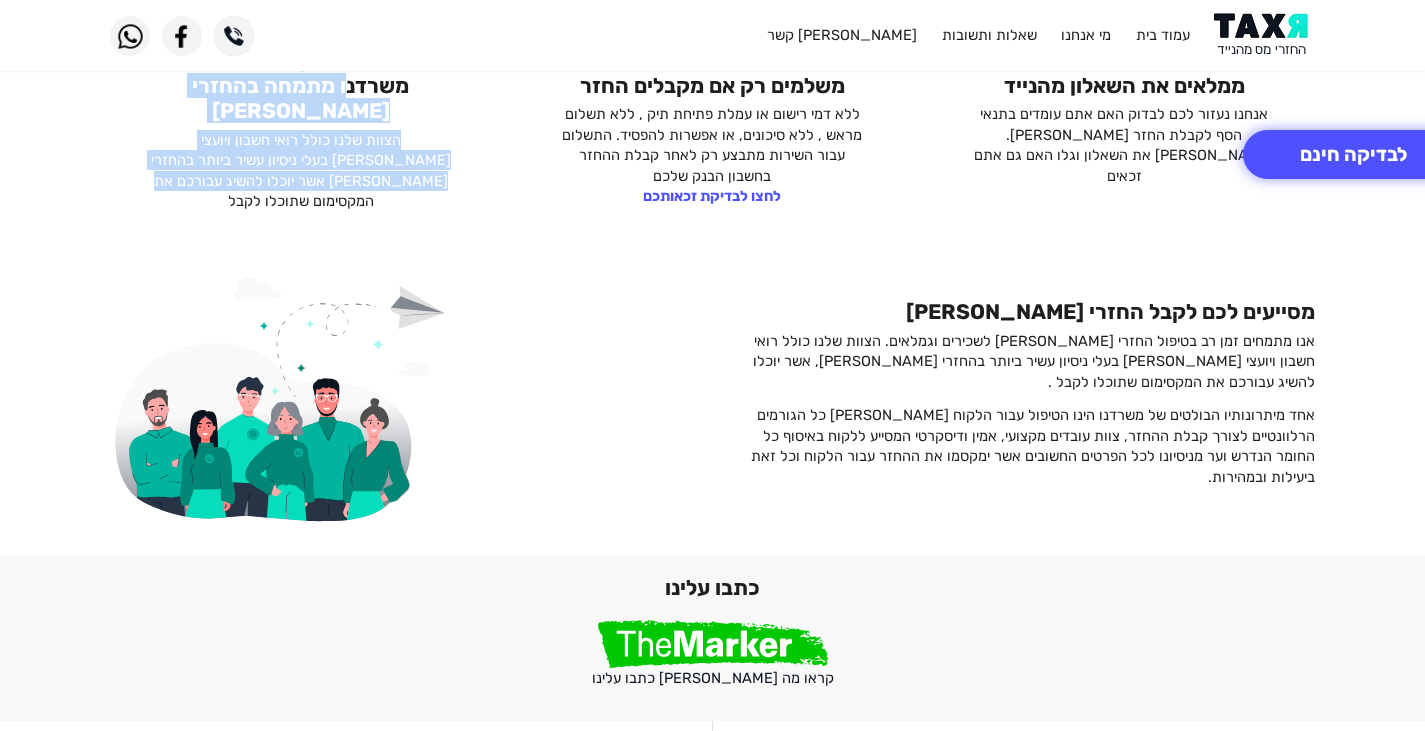 scroll, scrollTop: 1000, scrollLeft: 0, axis: vertical 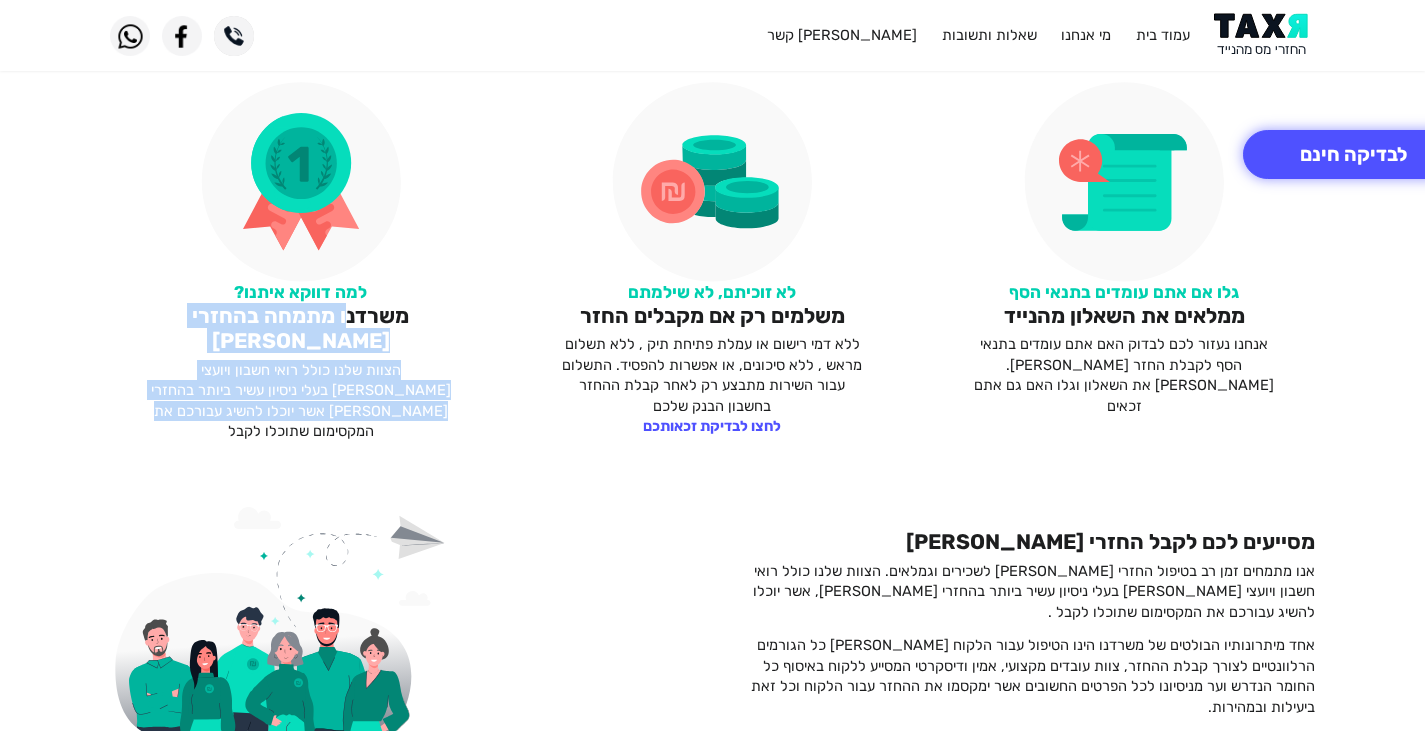 drag, startPoint x: 791, startPoint y: 384, endPoint x: 582, endPoint y: 400, distance: 209.61154 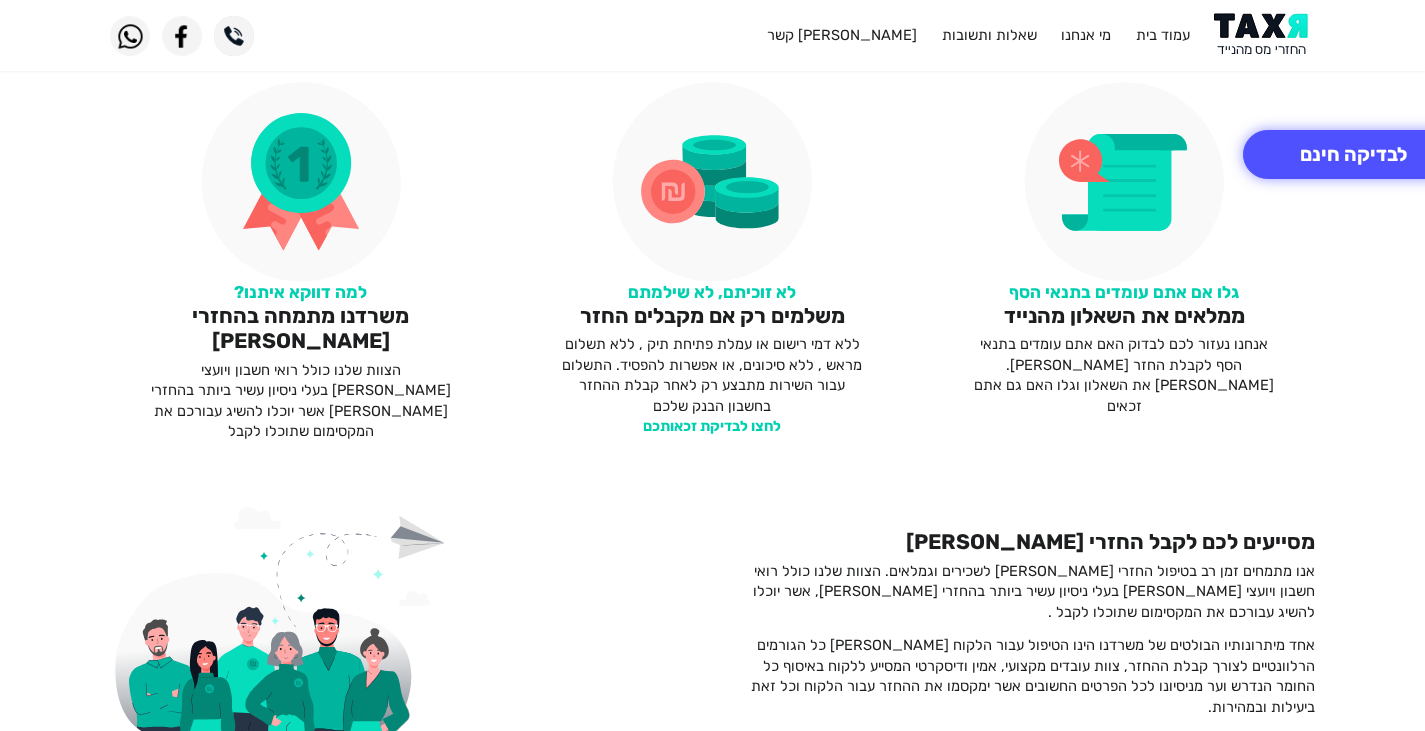 click on "לחצו לבדיקת זכאותכם" 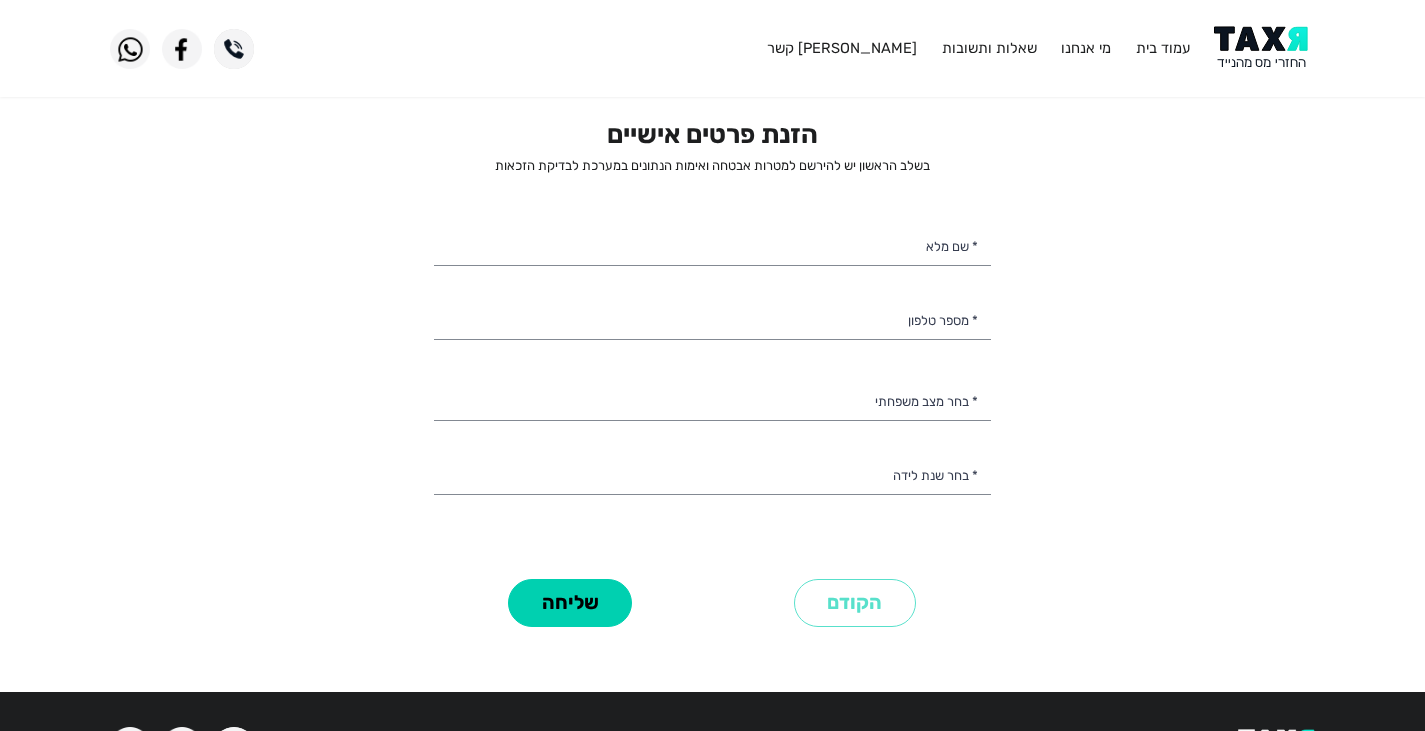 scroll, scrollTop: 5, scrollLeft: 0, axis: vertical 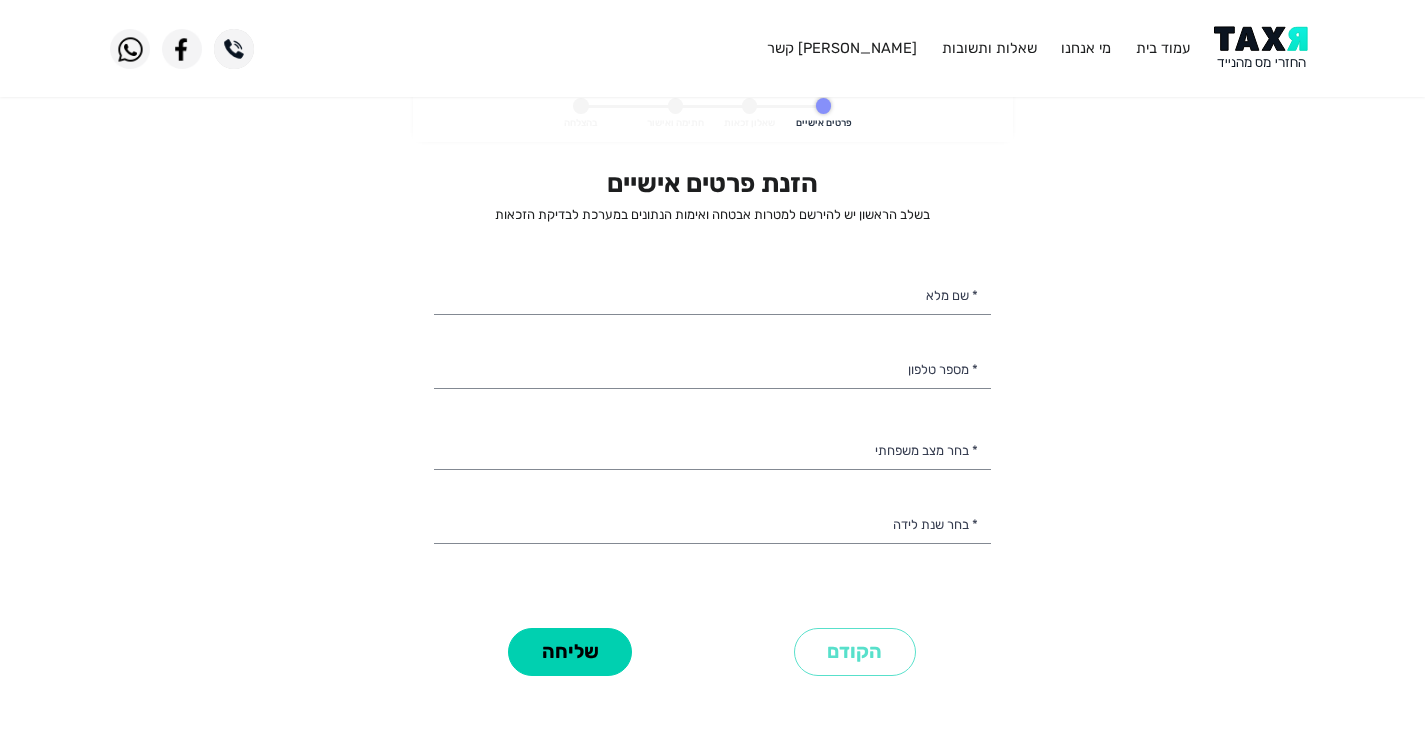 select 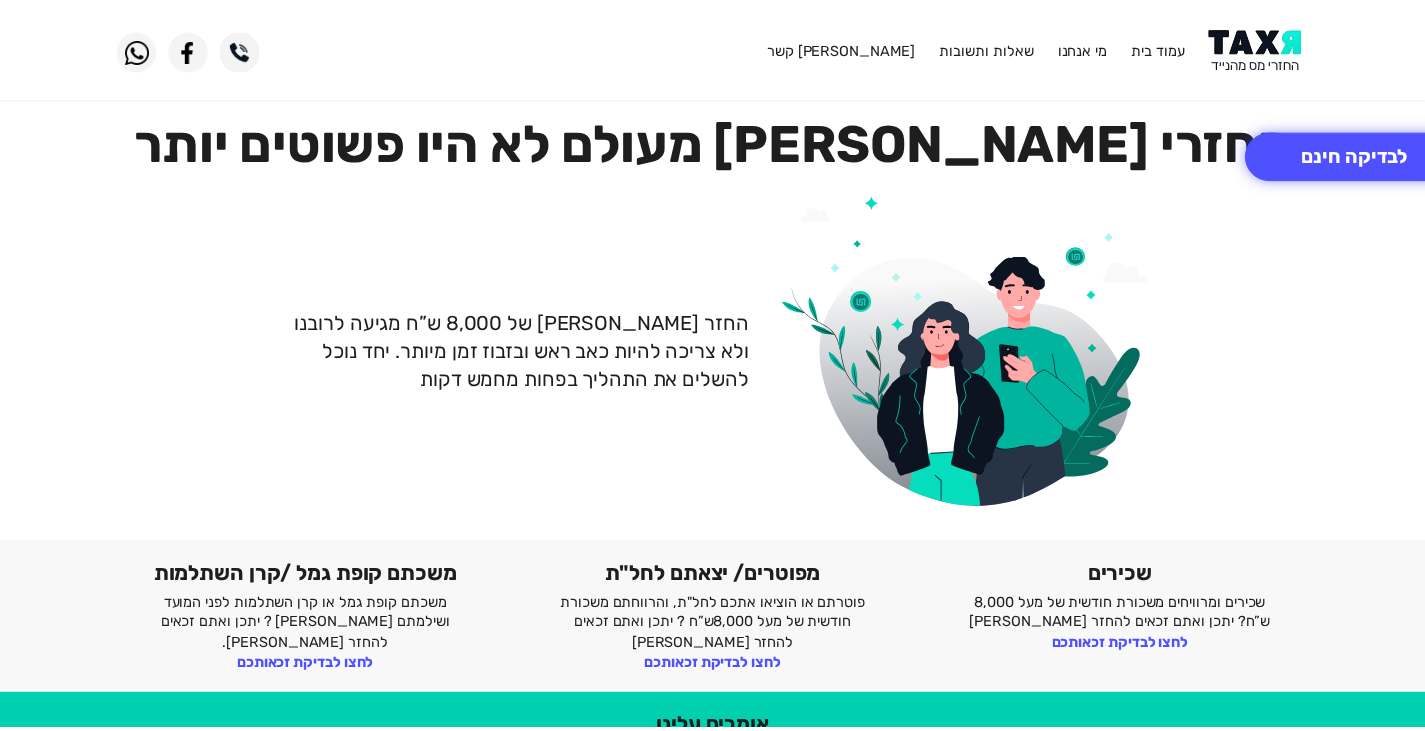 scroll, scrollTop: 0, scrollLeft: 0, axis: both 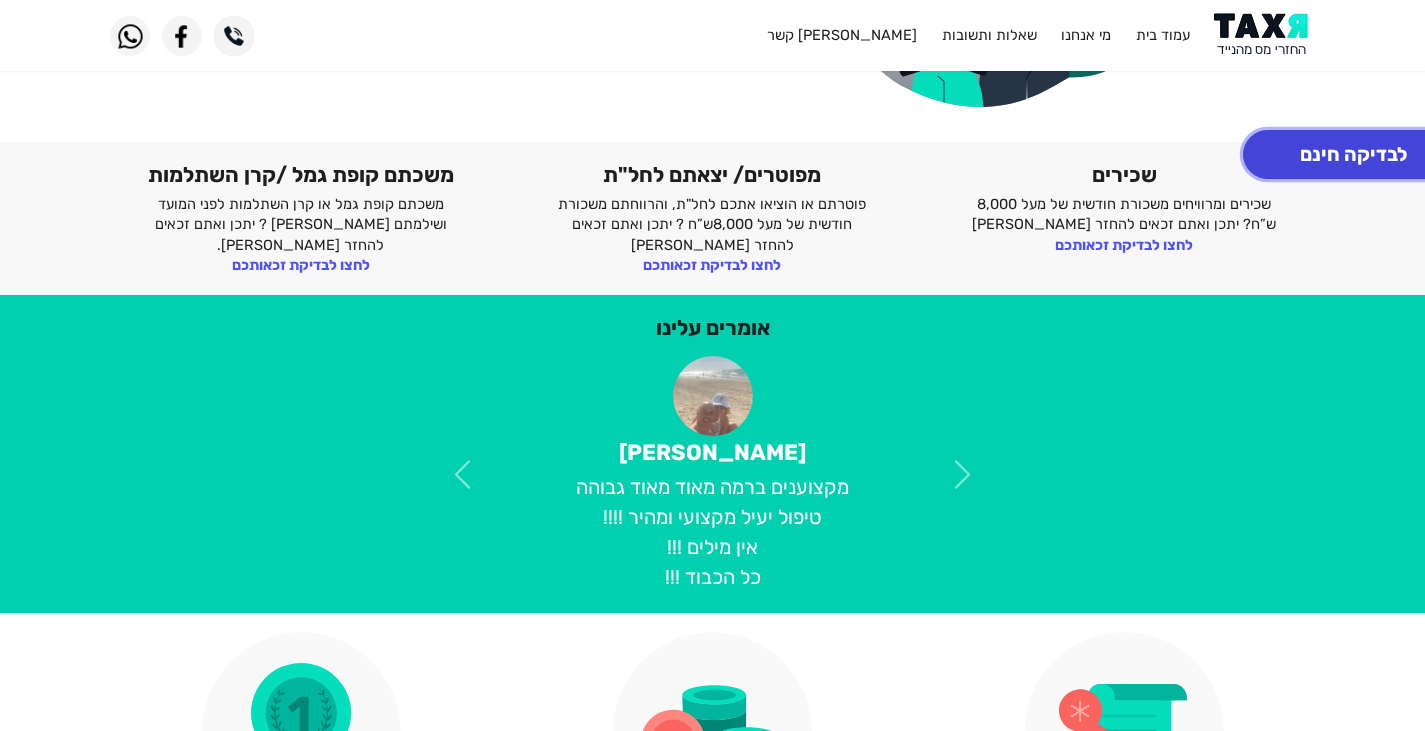 click on "לבדיקה חינם" 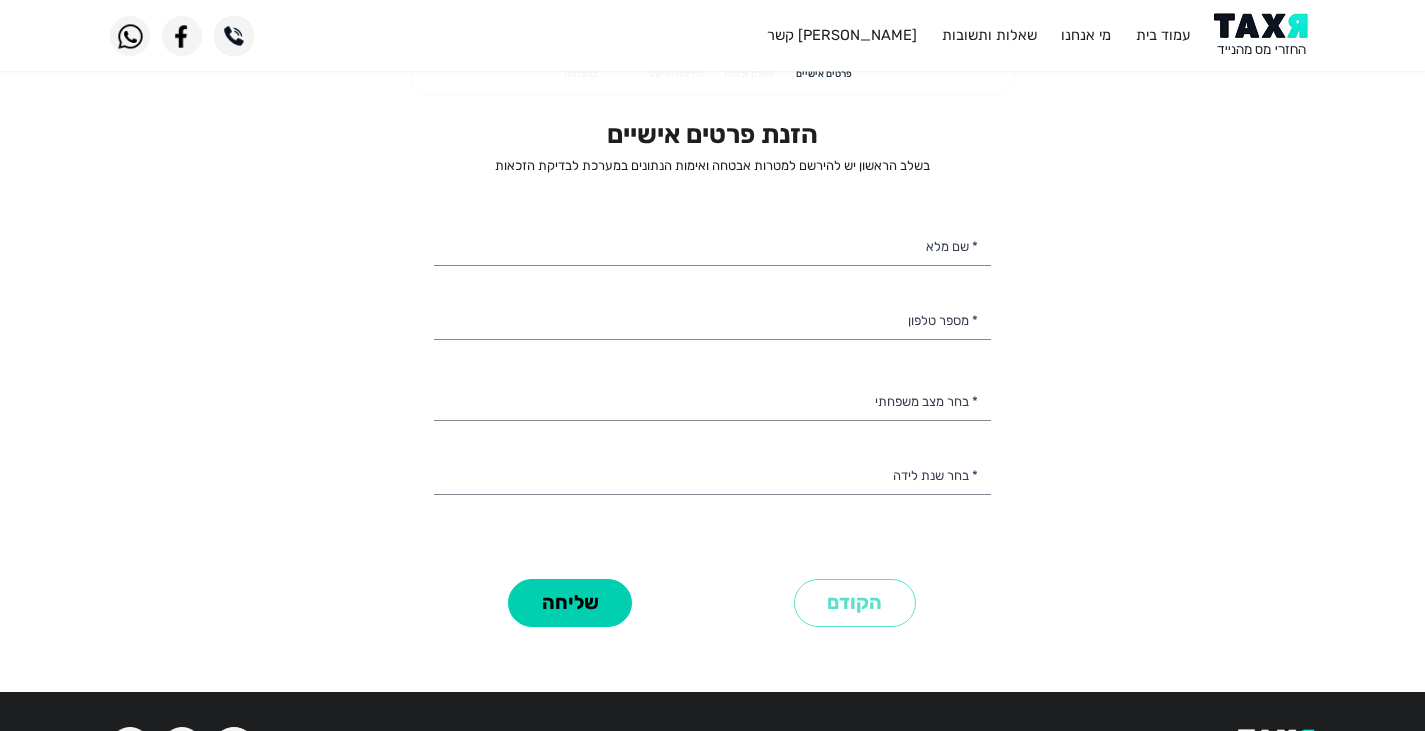 scroll, scrollTop: 0, scrollLeft: 0, axis: both 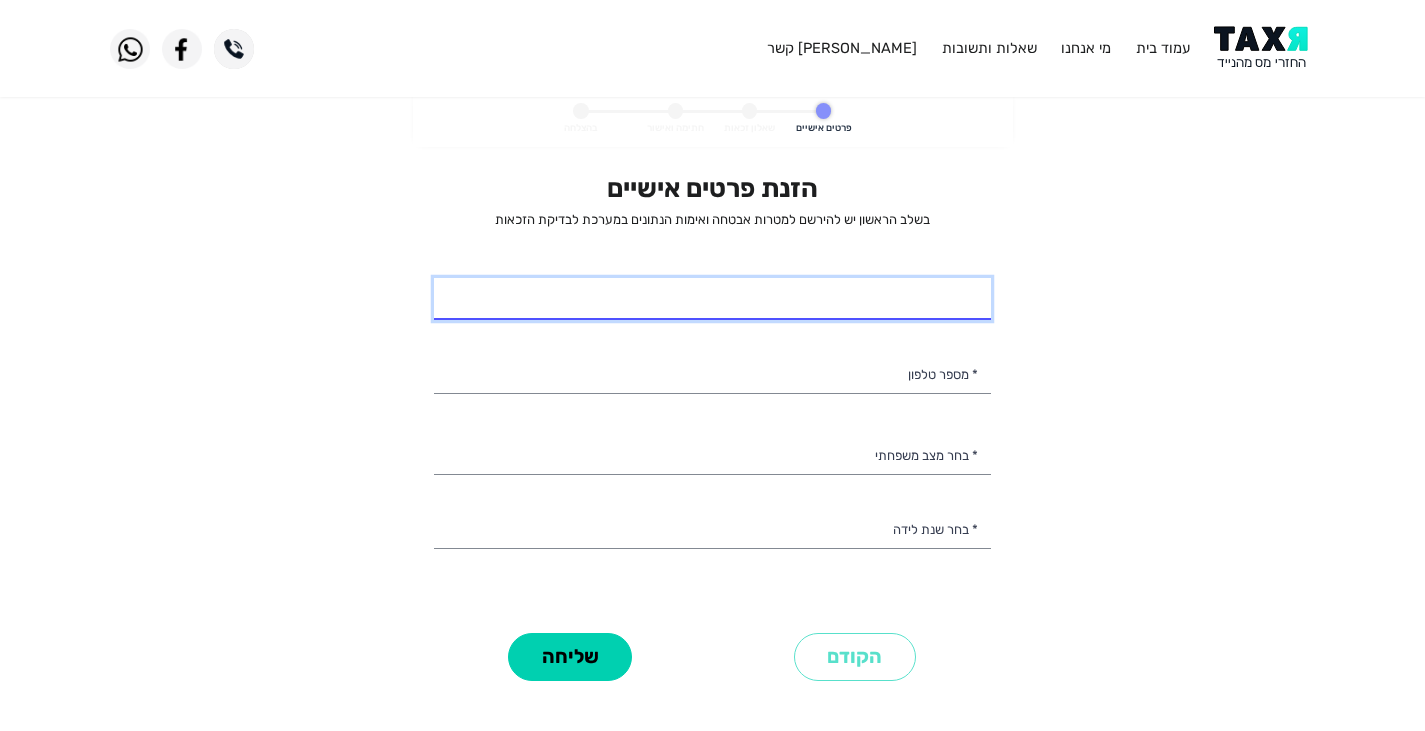 click on "* שם מלא" at bounding box center [712, 299] 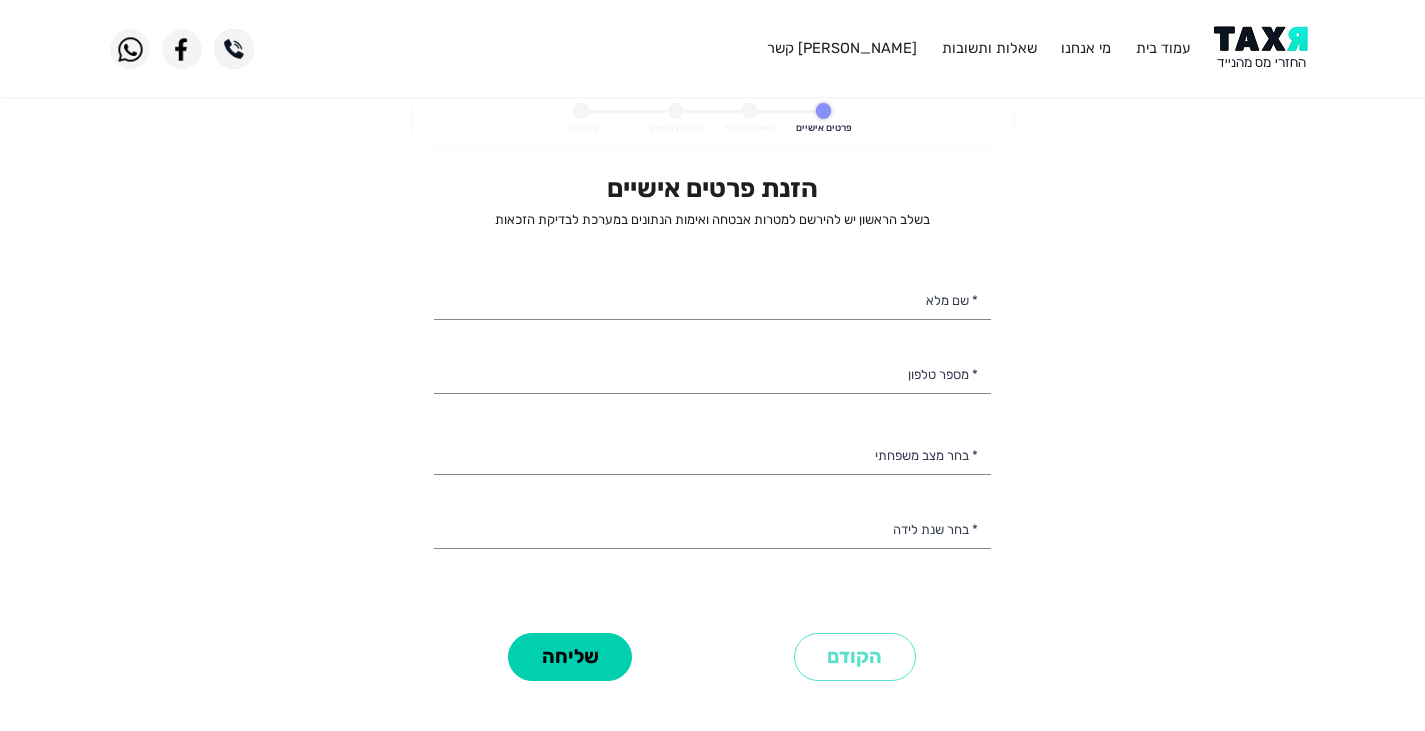 click on "הזנת פרטים אישיים  בשלב הראשון יש להירשם למטרות אבטחה ואימות הנתונים במערכת לבדיקת הזכאות * שם מלא * מספר טלפון רווק/ה נשוי/אה גרוש/ה אלמן/נה * בחר מצב משפחתי 2003 2002 2001 2000 1999 1998 1997 1996 1995 1994 1993 1992 1991 1990 1989 1988 1987 1986 1985 1984 1983 1982 1981 1980 1979 1978 1977 1976 1975 1974 1973 1972 1971 1970 1969 1968 1967 1966 1965 1964 1963 1962 1961 1960 1959 1958 1957 1956 1955 1954 1953 1952 1951 1950 1949 1948 1947 1946 1945 * בחר שנת לידה הקודם שליחה" at bounding box center [712, 430] 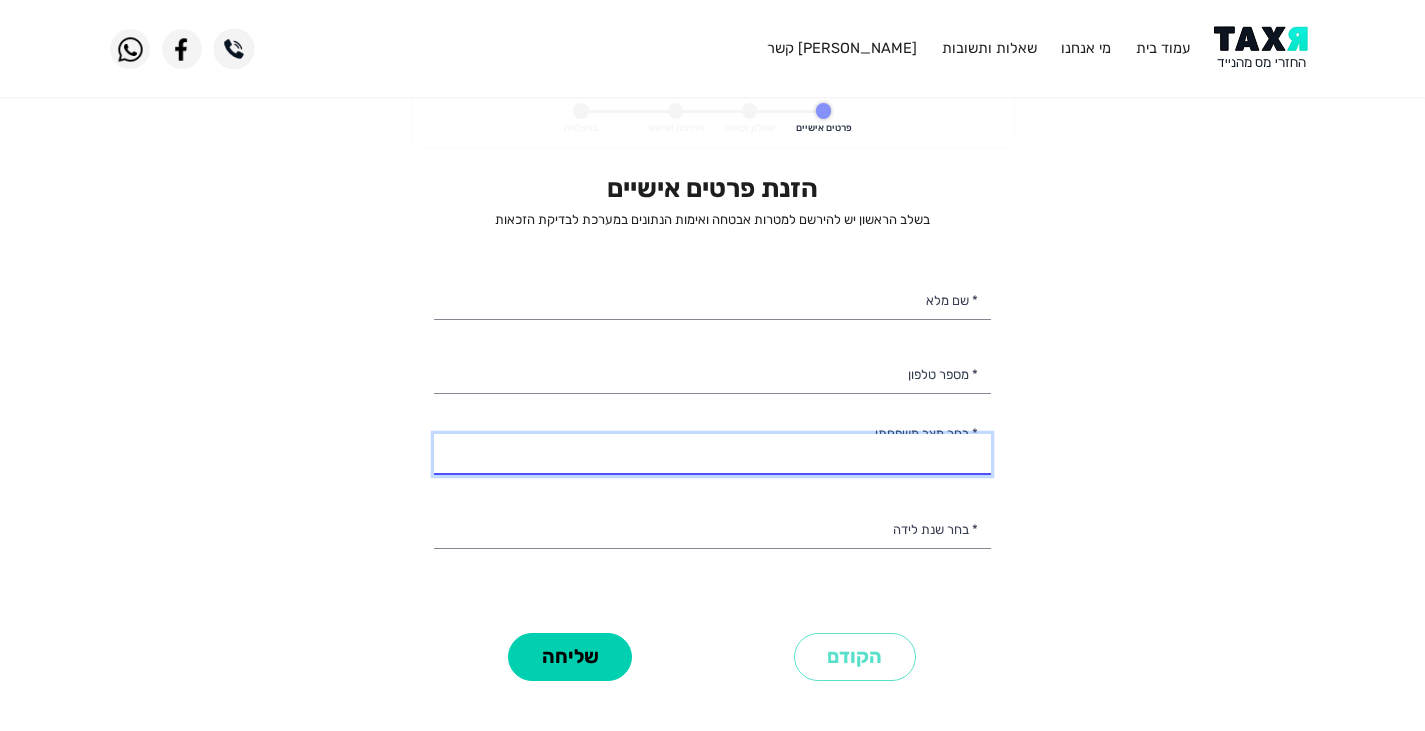 click on "רווק/ה נשוי/אה גרוש/ה אלמן/נה" at bounding box center [712, 455] 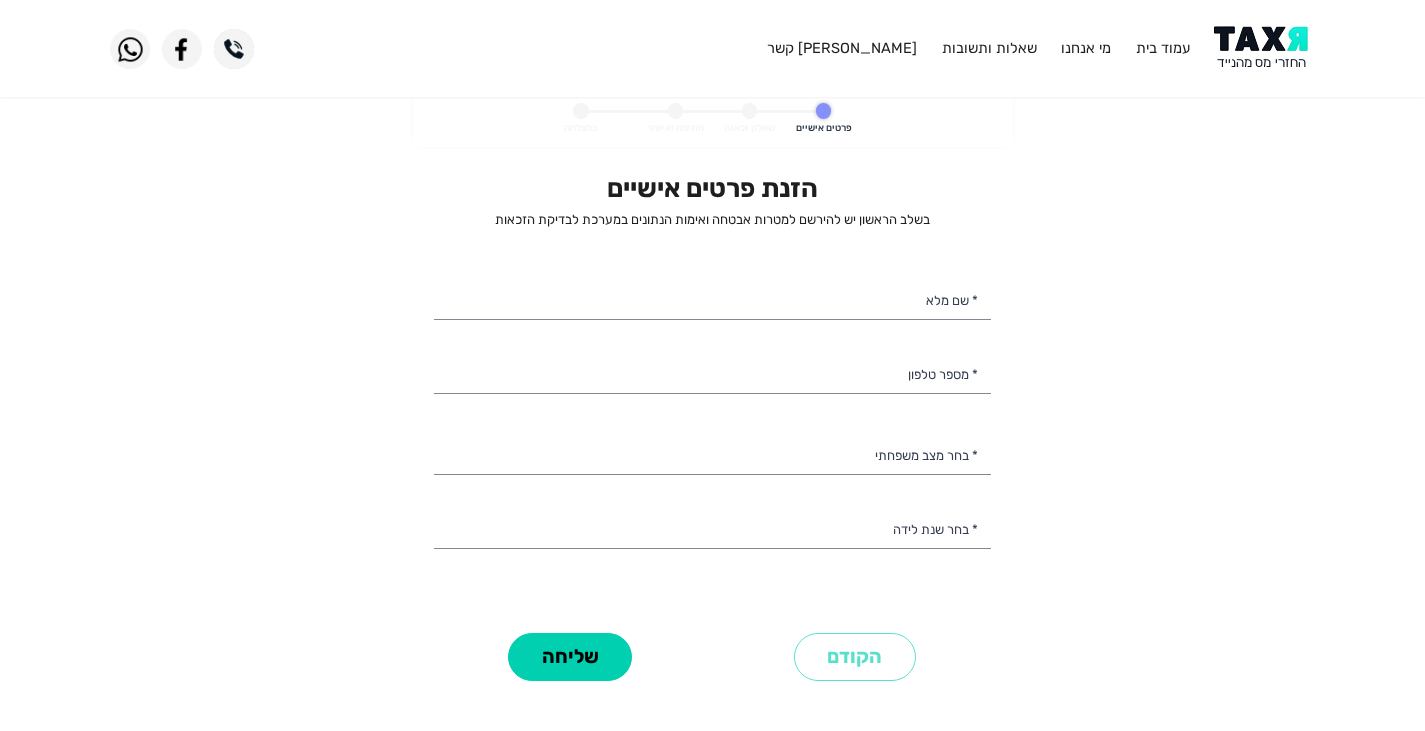 click on "פרטים אישיים שאלון זכאות חתימה ואישור בהצלחה הזנת פרטים אישיים  בשלב הראשון יש להירשם למטרות אבטחה ואימות הנתונים במערכת לבדיקת הזכאות * שם מלא * מספר טלפון רווק/ה נשוי/אה גרוש/ה אלמן/נה * בחר מצב משפחתי 2003 2002 2001 2000 1999 1998 1997 1996 1995 1994 1993 1992 1991 1990 1989 1988 1987 1986 1985 1984 1983 1982 1981 1980 1979 1978 1977 1976 1975 1974 1973 1972 1971 1970 1969 1968 1967 1966 1965 1964 1963 1962 1961 1960 1959 1958 1957 1956 1955 1954 1953 1952 1951 1950 1949 1948 1947 1946 1945 * בחר שנת לידה הקודם שליחה אימות טלפון סלולרי הקלידו את הקוד שקיבלתם הקוד תקף ל 5 דקות שלחו לי קוד חדש שליחה" 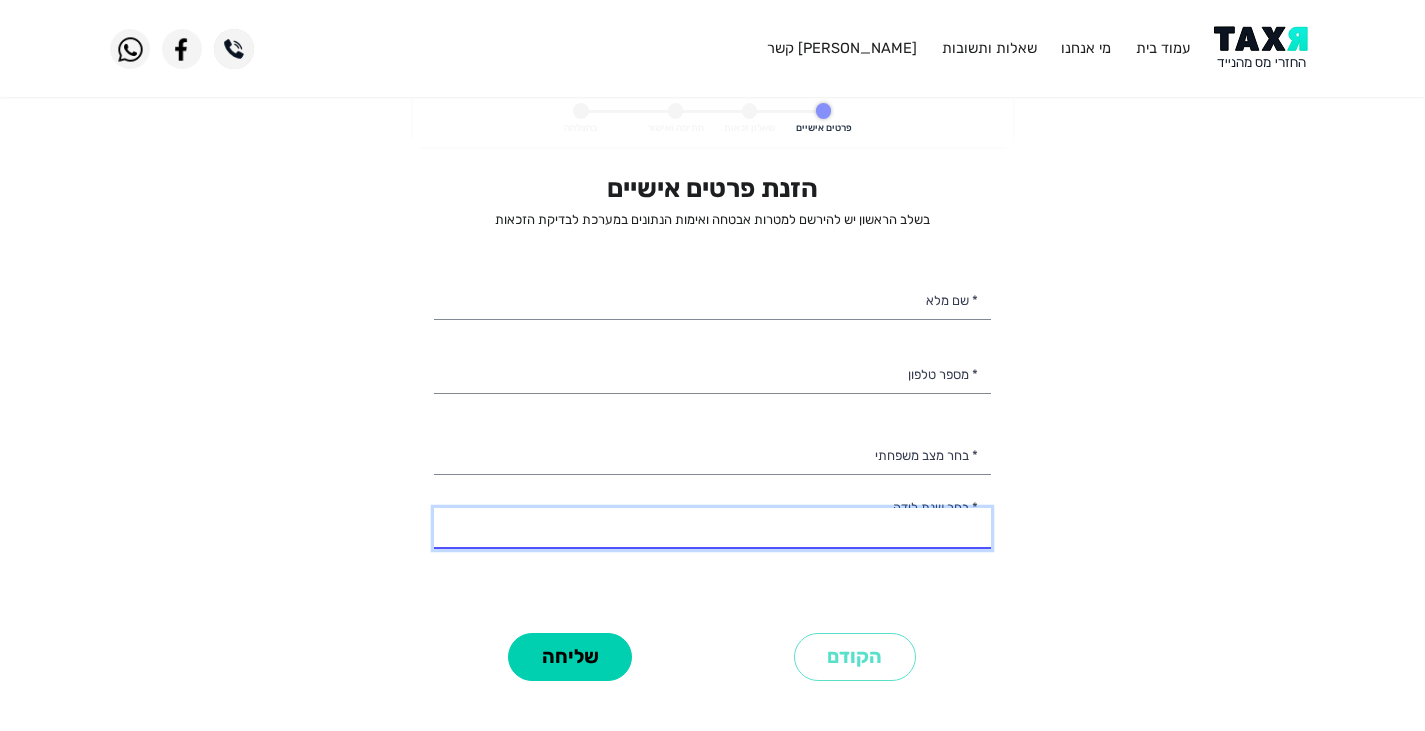 drag, startPoint x: 964, startPoint y: 531, endPoint x: 964, endPoint y: 508, distance: 23 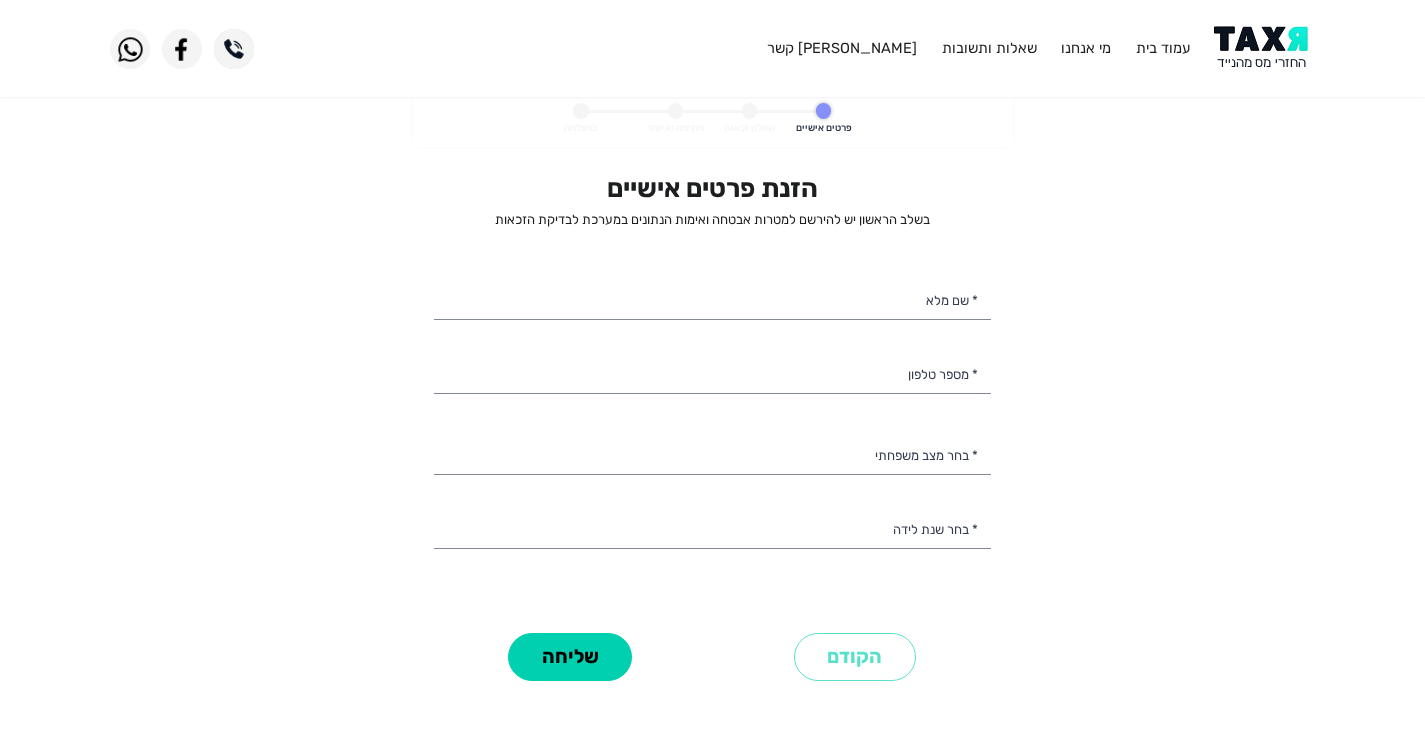 click on "פרטים אישיים שאלון זכאות חתימה ואישור בהצלחה הזנת פרטים אישיים  בשלב הראשון יש להירשם למטרות אבטחה ואימות הנתונים במערכת לבדיקת הזכאות * שם מלא * מספר טלפון רווק/ה נשוי/אה גרוש/ה אלמן/נה * בחר מצב משפחתי 2003 2002 2001 2000 1999 1998 1997 1996 1995 1994 1993 1992 1991 1990 1989 1988 1987 1986 1985 1984 1983 1982 1981 1980 1979 1978 1977 1976 1975 1974 1973 1972 1971 1970 1969 1968 1967 1966 1965 1964 1963 1962 1961 1960 1959 1958 1957 1956 1955 1954 1953 1952 1951 1950 1949 1948 1947 1946 1945 * בחר שנת לידה הקודם שליחה אימות טלפון סלולרי הקלידו את הקוד שקיבלתם הקוד תקף ל 5 דקות שלחו לי קוד חדש שליחה" 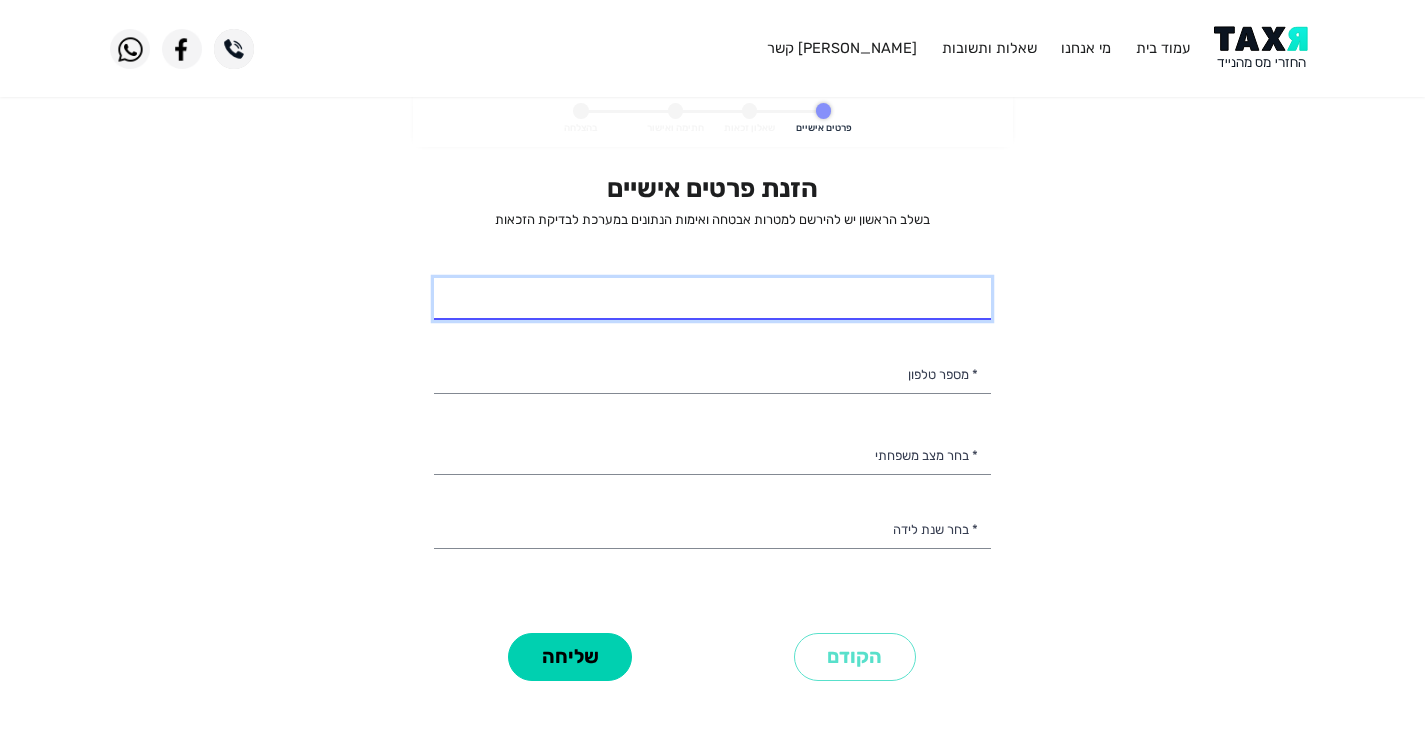 click on "* שם מלא" at bounding box center (712, 299) 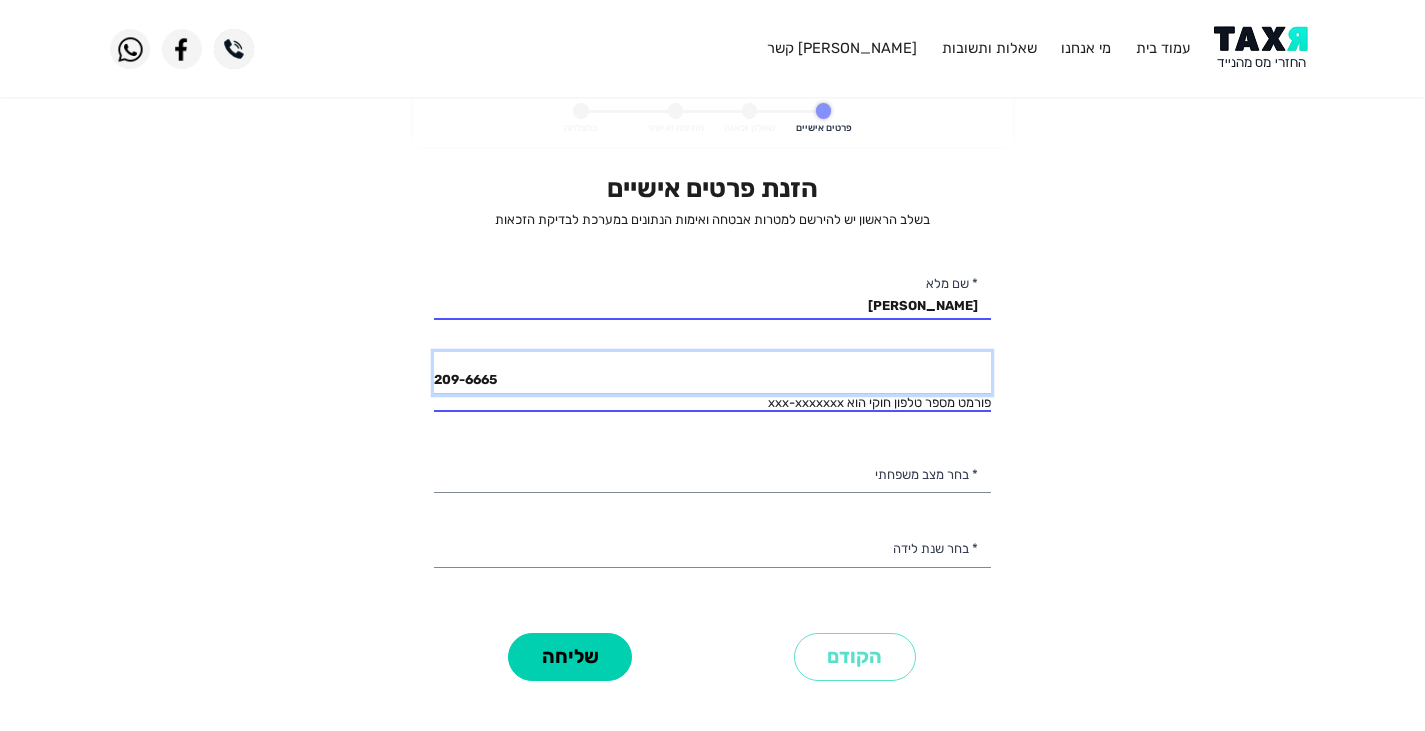 click on "209-6665" at bounding box center (712, 373) 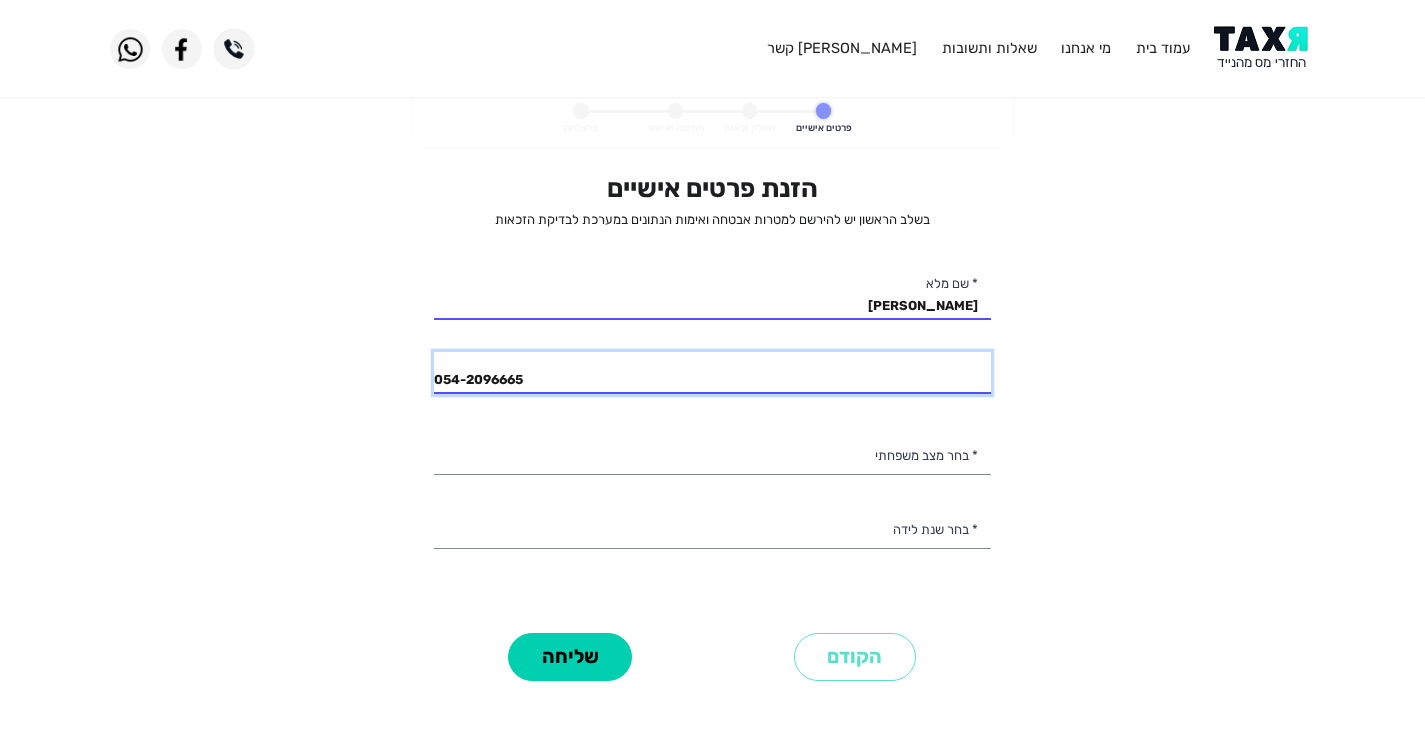 type on "054-2096665" 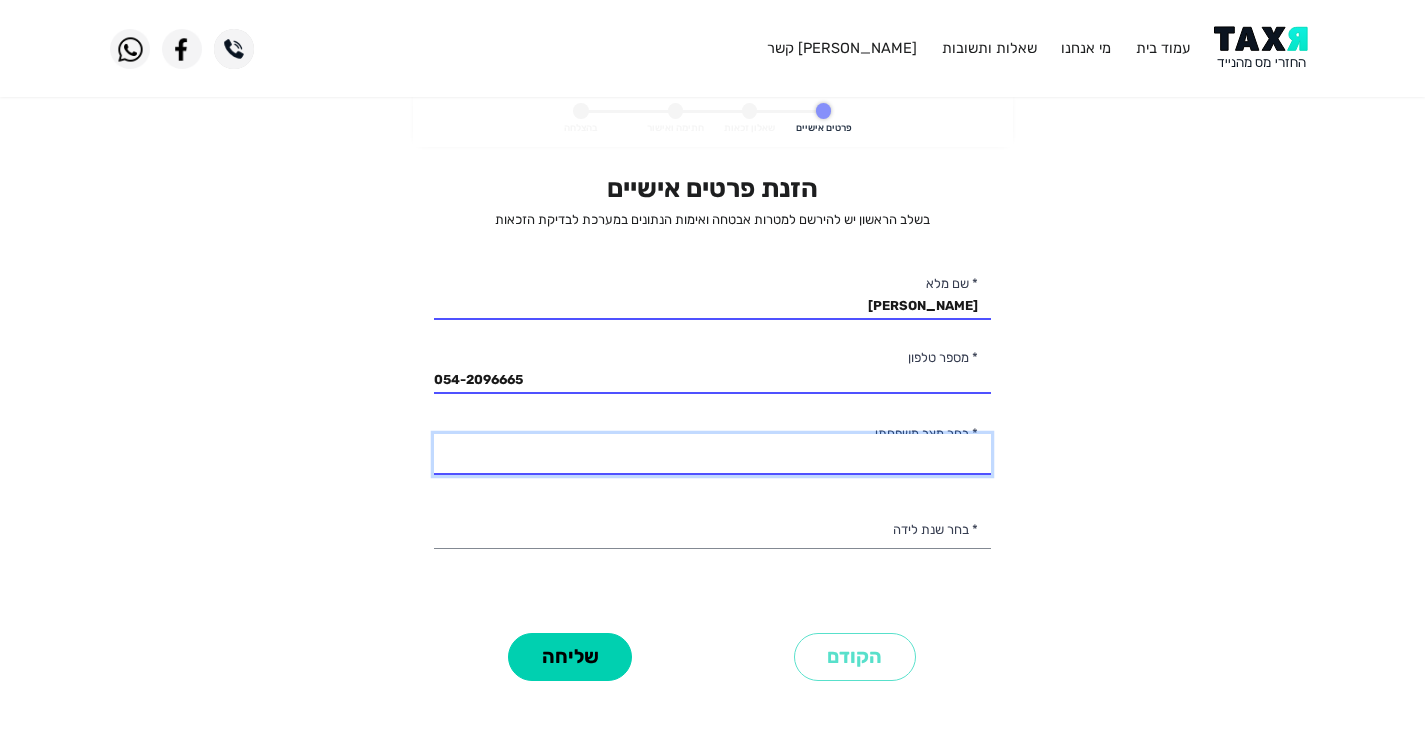 click on "רווק/ה נשוי/אה גרוש/ה אלמן/נה" at bounding box center (712, 455) 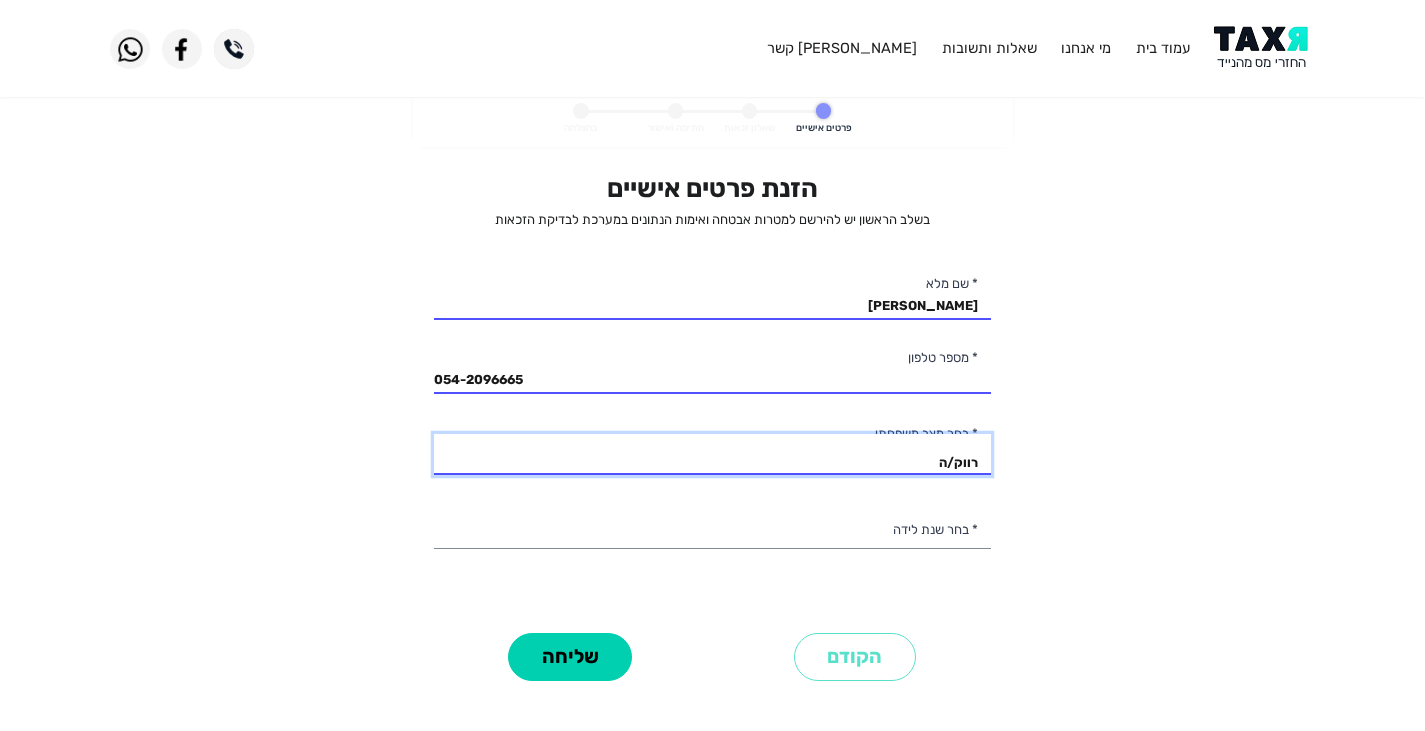 click on "רווק/ה נשוי/אה גרוש/ה אלמן/נה" at bounding box center [712, 455] 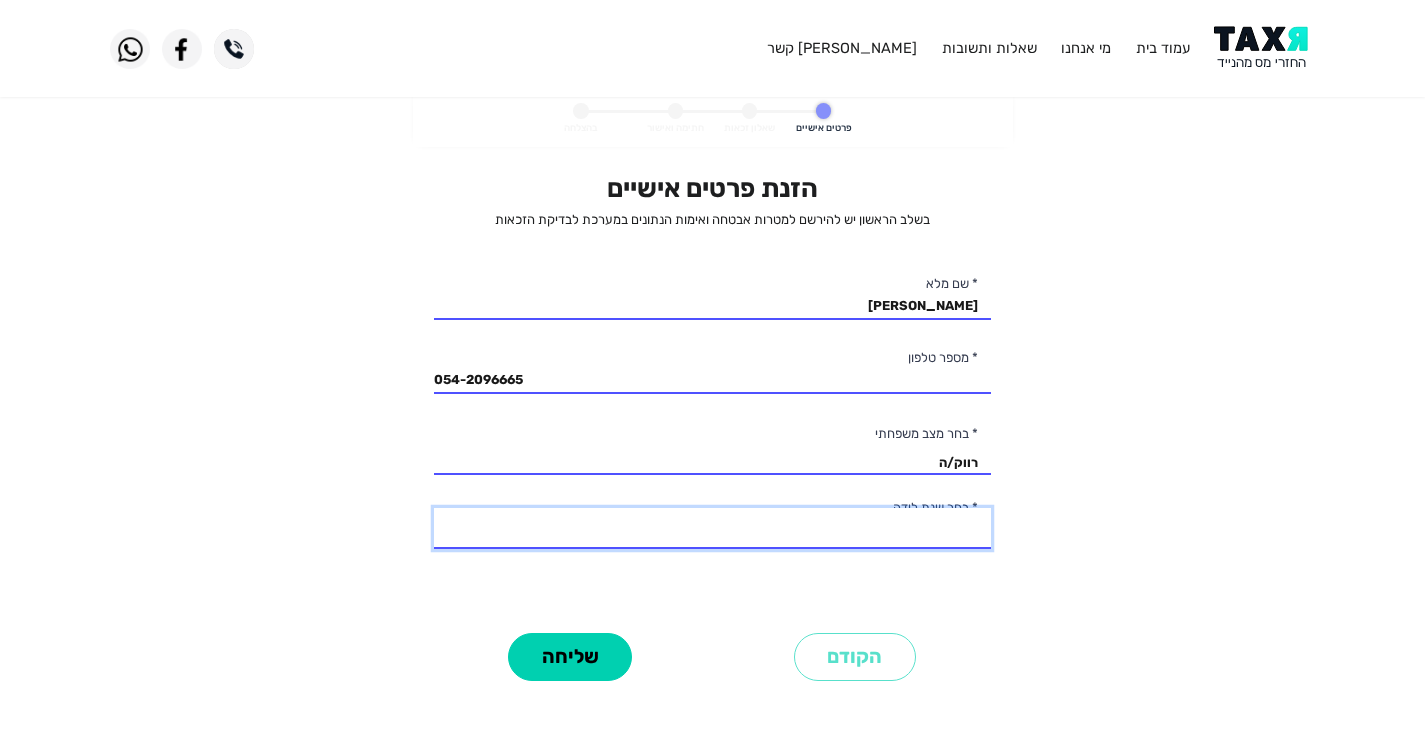 click on "2003 2002 2001 2000 1999 1998 1997 1996 1995 1994 1993 1992 1991 1990 1989 1988 1987 1986 1985 1984 1983 1982 1981 1980 1979 1978 1977 1976 1975 1974 1973 1972 1971 1970 1969 1968 1967 1966 1965 1964 1963 1962 1961 1960 1959 1958 1957 1956 1955 1954 1953 1952 1951 1950 1949 1948 1947 1946 1945" at bounding box center [712, 529] 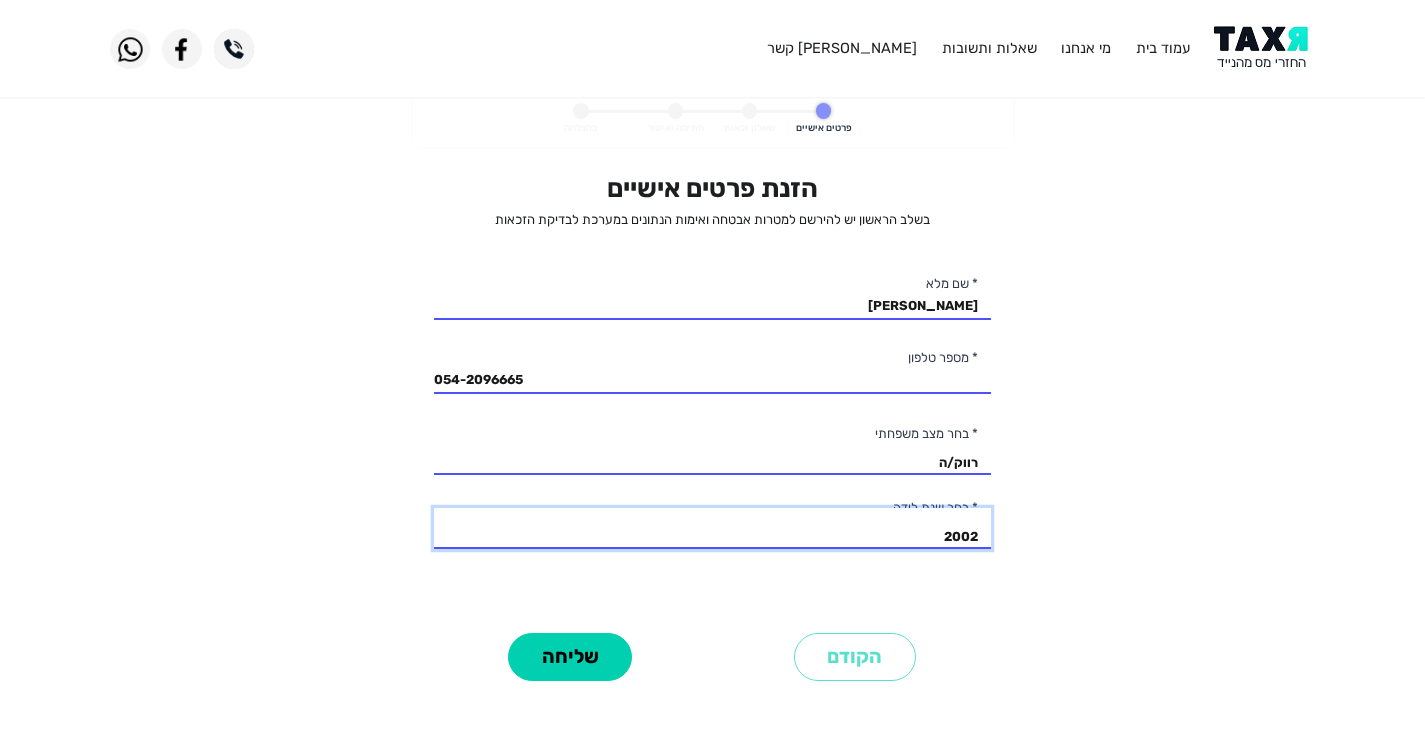click on "2003 2002 2001 2000 1999 1998 1997 1996 1995 1994 1993 1992 1991 1990 1989 1988 1987 1986 1985 1984 1983 1982 1981 1980 1979 1978 1977 1976 1975 1974 1973 1972 1971 1970 1969 1968 1967 1966 1965 1964 1963 1962 1961 1960 1959 1958 1957 1956 1955 1954 1953 1952 1951 1950 1949 1948 1947 1946 1945" at bounding box center (712, 529) 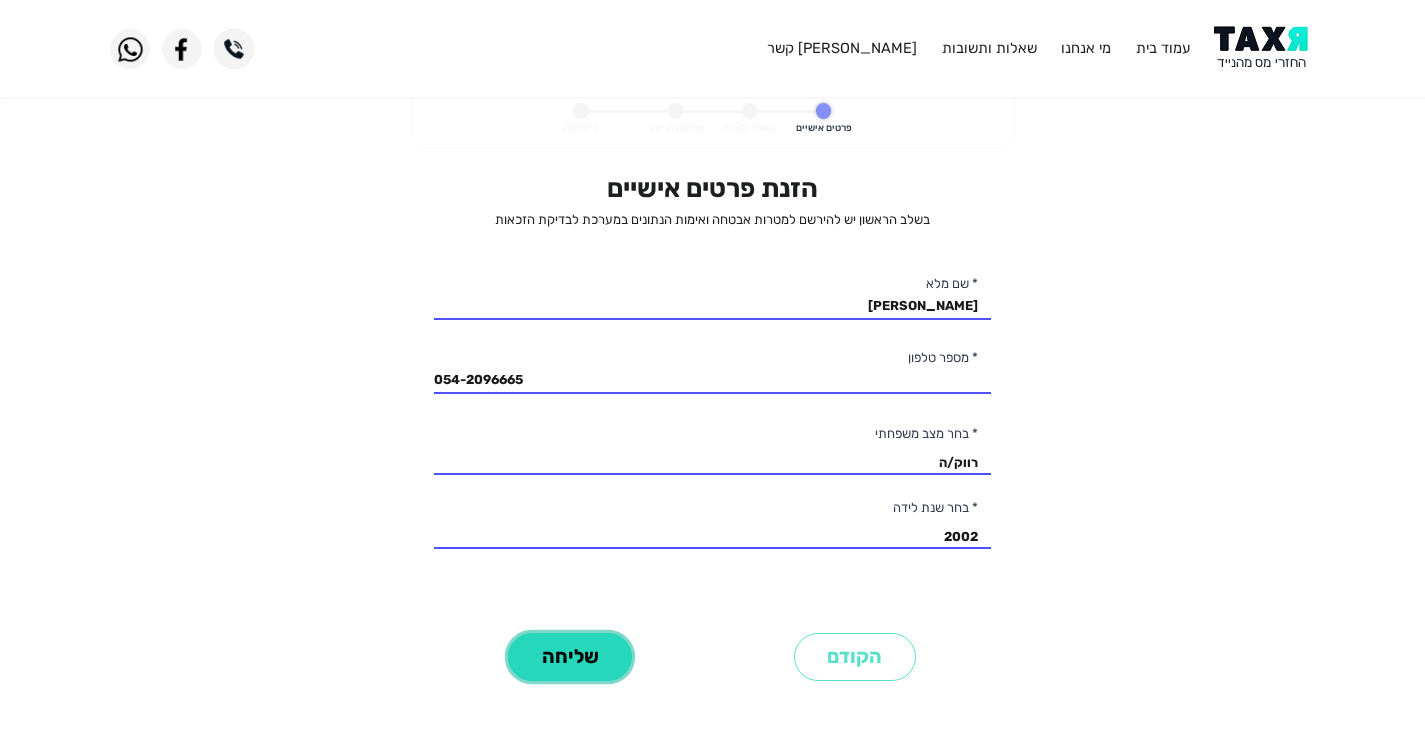 click on "שליחה" at bounding box center (570, 657) 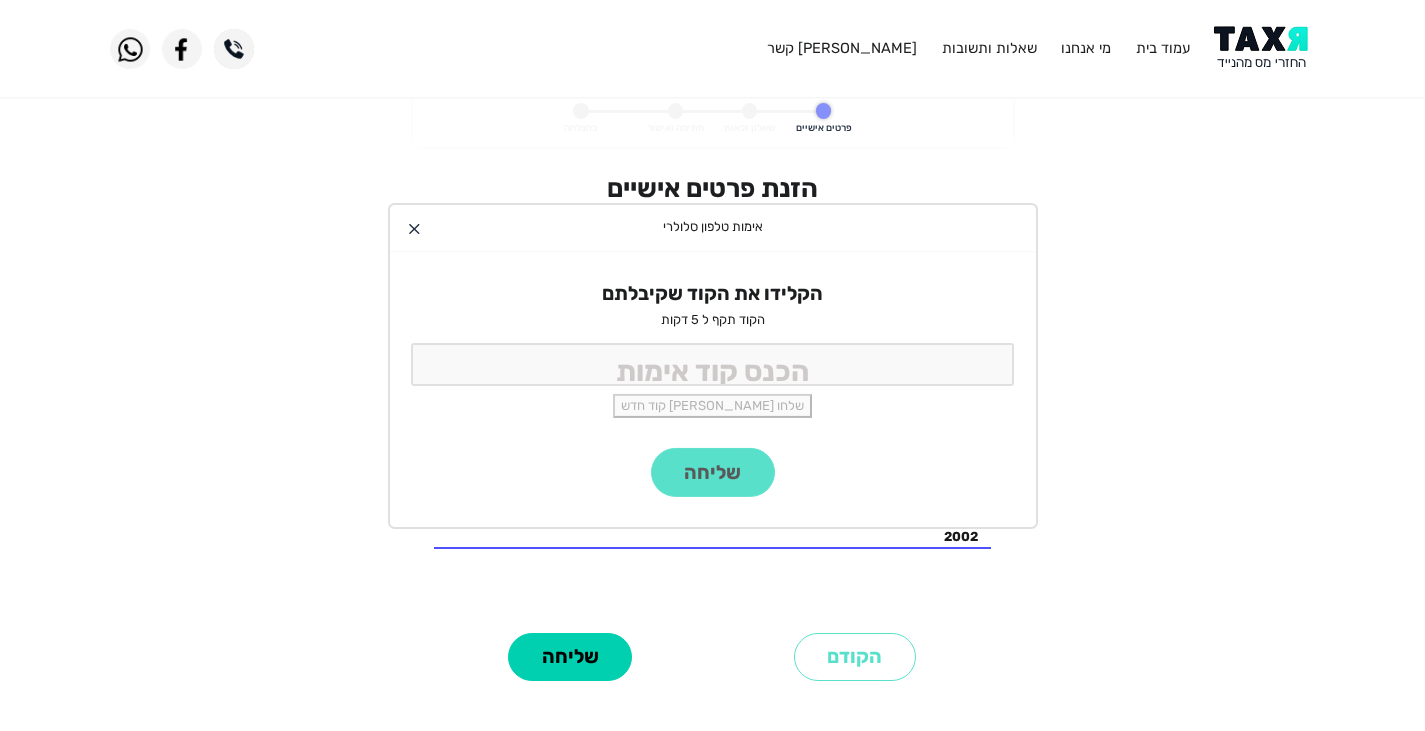 click on "אימות טלפון סלולרי" 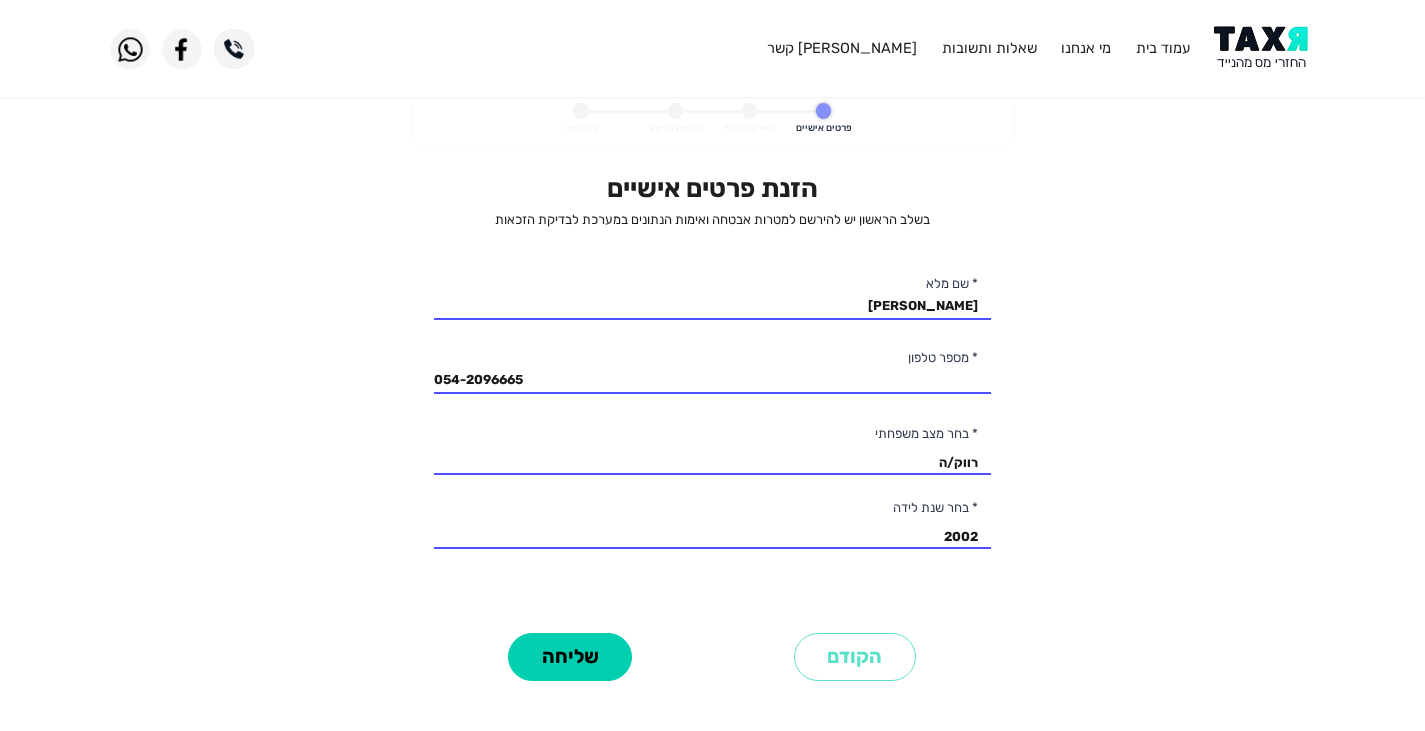 click on "פרטים אישיים שאלון זכאות חתימה ואישור בהצלחה הזנת פרטים אישיים  בשלב הראשון יש להירשם למטרות אבטחה ואימות הנתונים במערכת לבדיקת הזכאות רועי שקד * שם מלא 054-2096665 * מספר טלפון רווק/ה נשוי/אה גרוש/ה אלמן/נה * בחר מצב משפחתי 2003 2002 2001 2000 1999 1998 1997 1996 1995 1994 1993 1992 1991 1990 1989 1988 1987 1986 1985 1984 1983 1982 1981 1980 1979 1978 1977 1976 1975 1974 1973 1972 1971 1970 1969 1968 1967 1966 1965 1964 1963 1962 1961 1960 1959 1958 1957 1956 1955 1954 1953 1952 1951 1950 1949 1948 1947 1946 1945 * בחר שנת לידה הקודם שליחה" at bounding box center [713, 412] 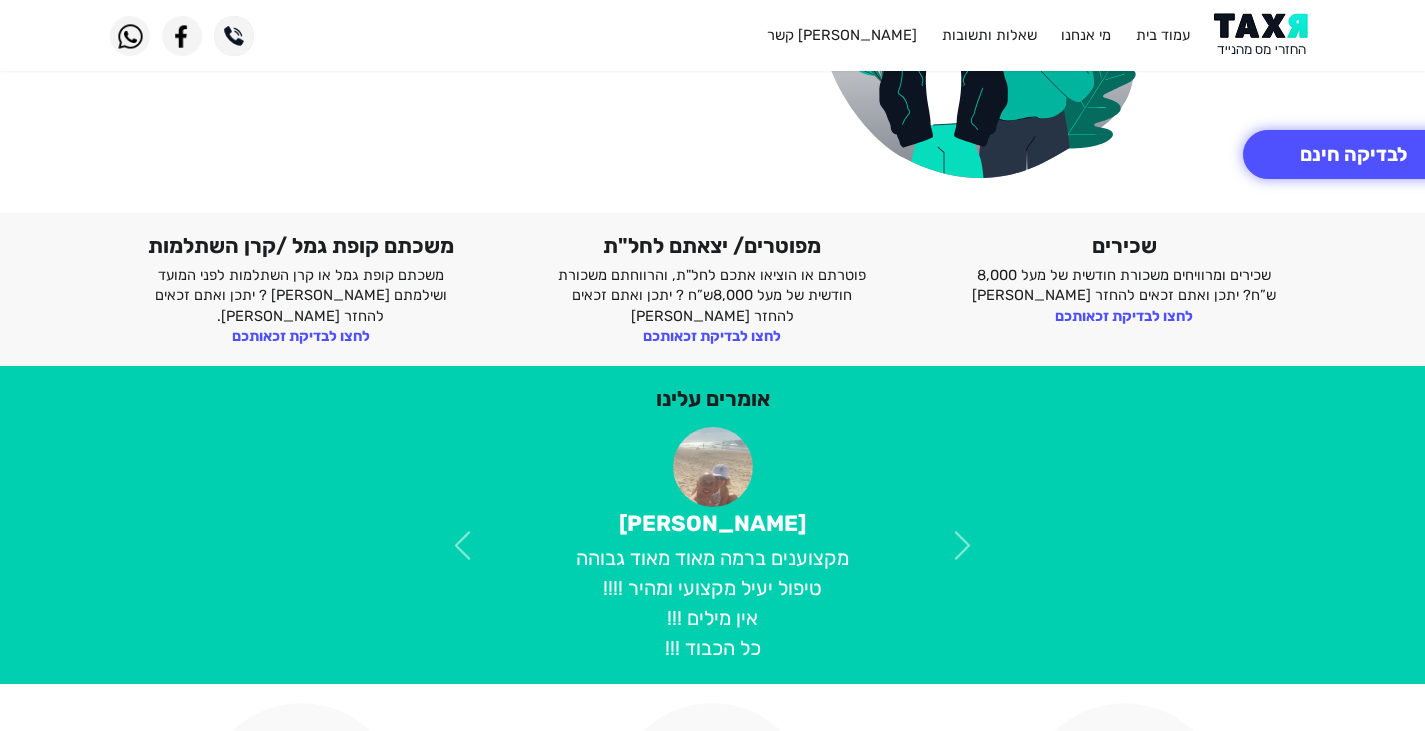 scroll, scrollTop: 400, scrollLeft: 0, axis: vertical 